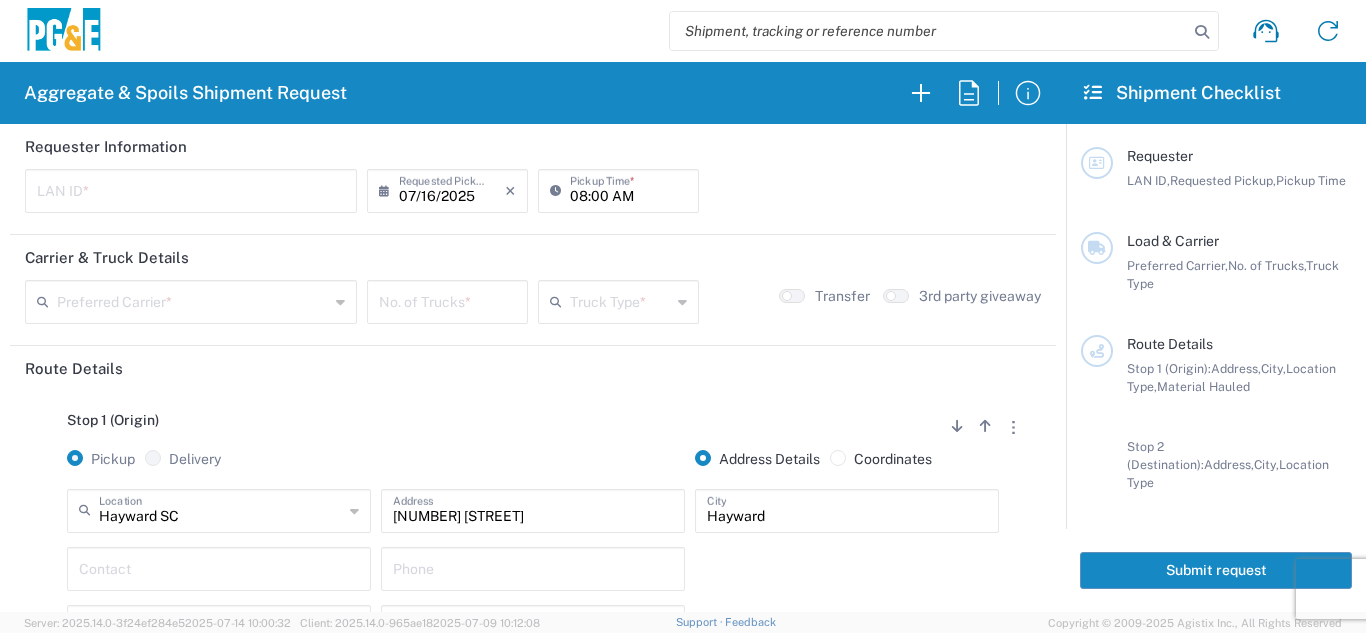 scroll, scrollTop: 0, scrollLeft: 0, axis: both 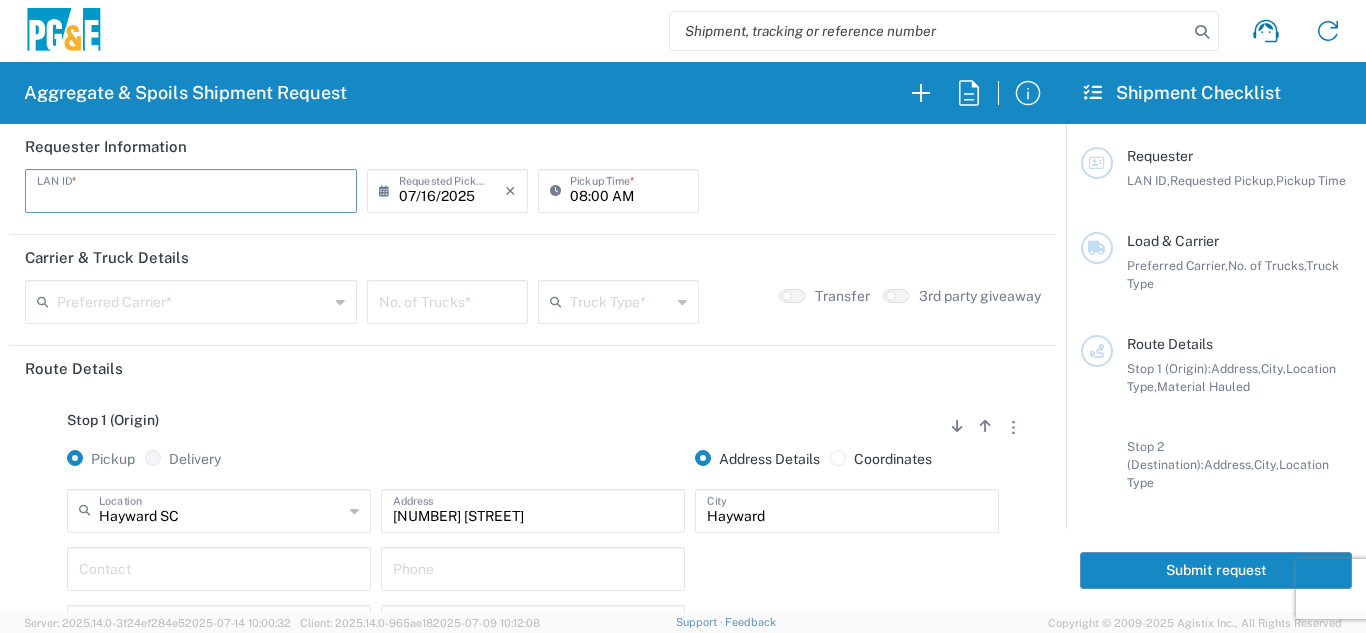 click at bounding box center (191, 189) 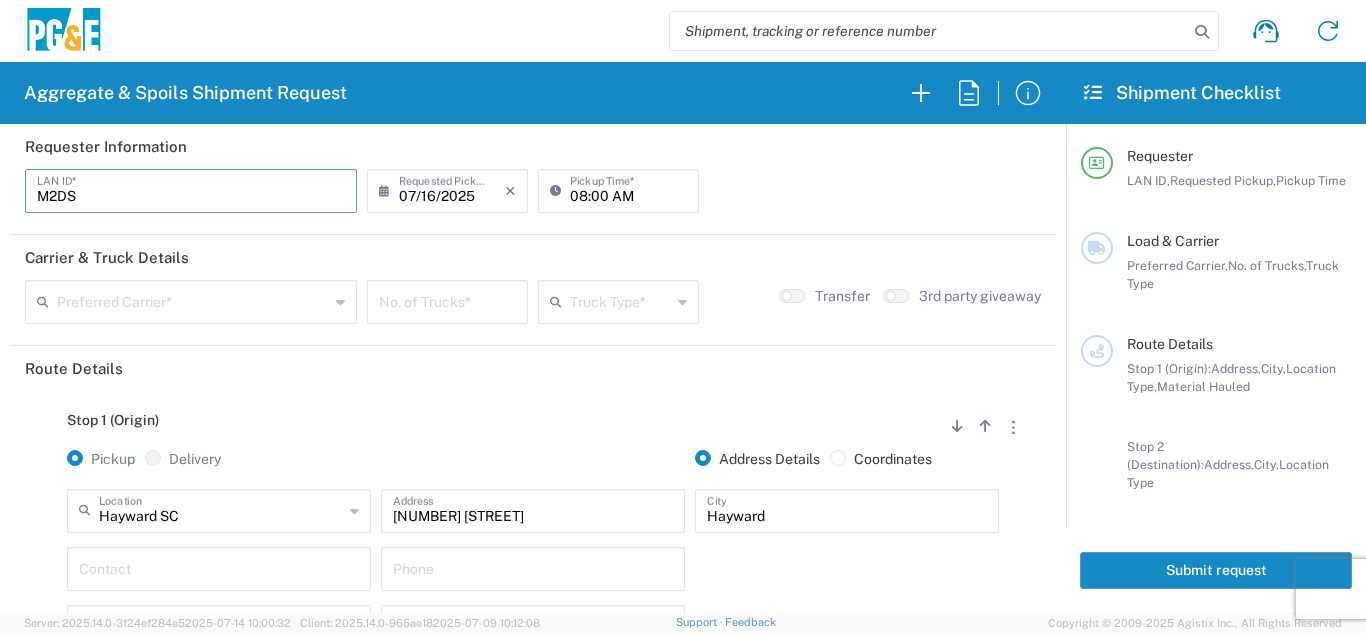 type on "M2DS" 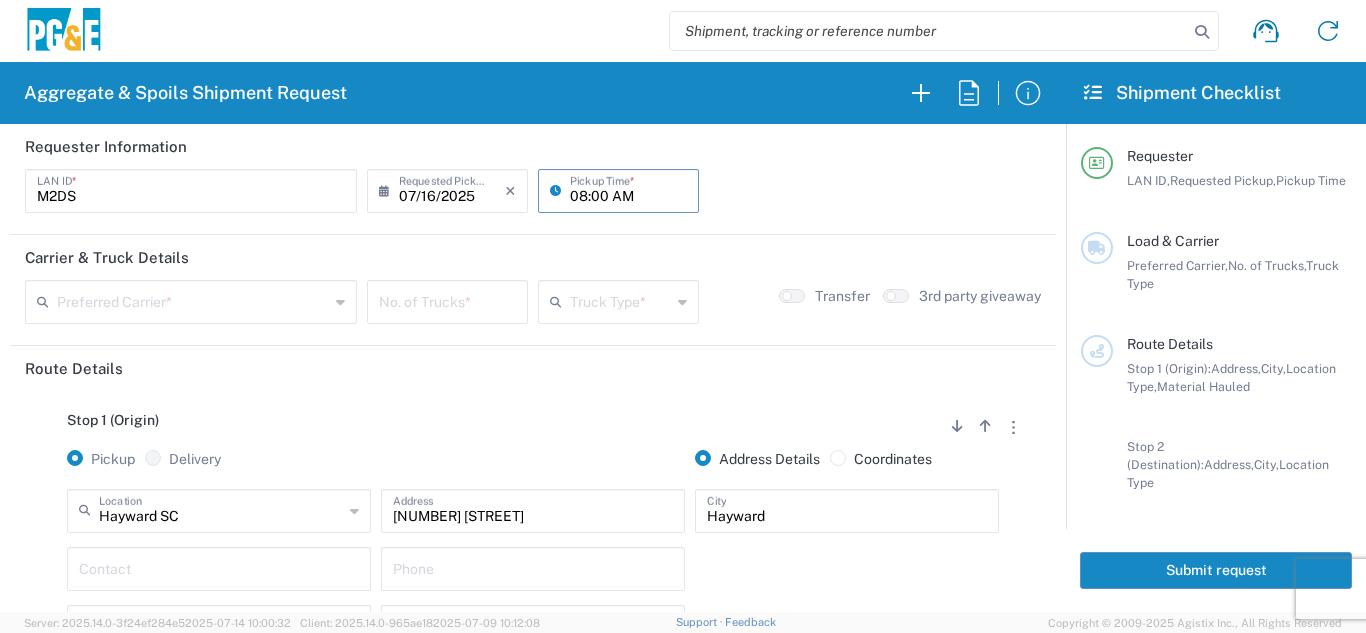 click on "08:00 AM" at bounding box center (628, 189) 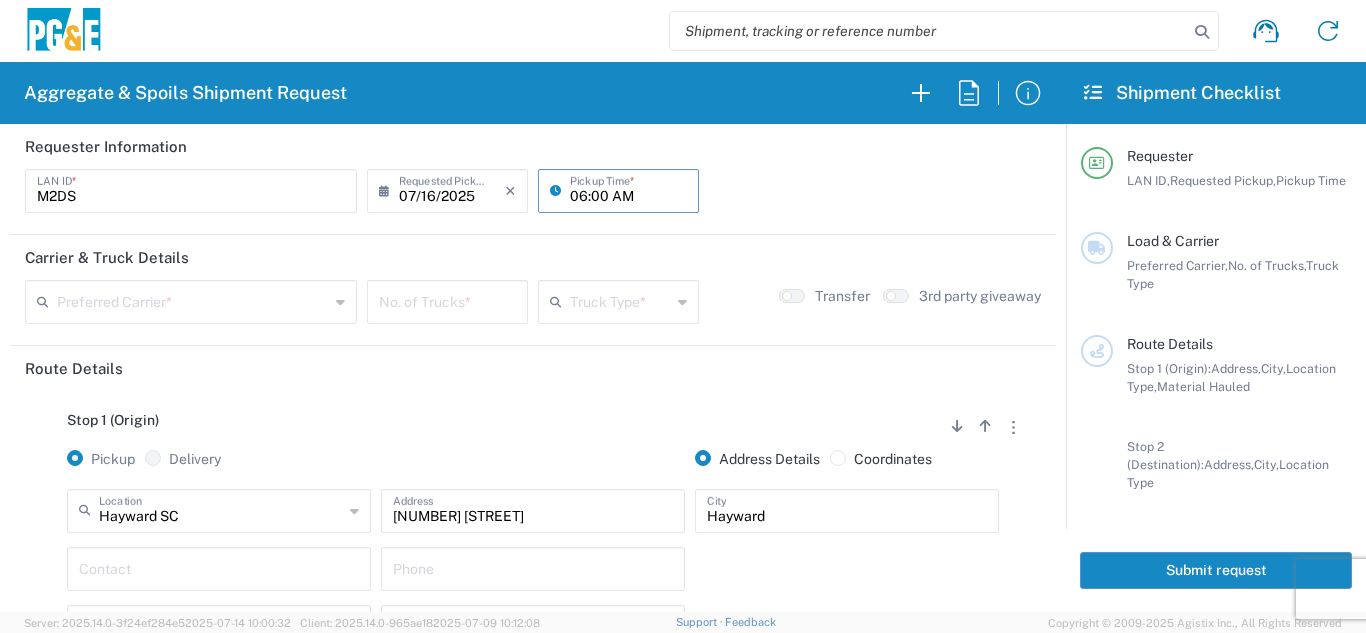 type on "06:00 AM" 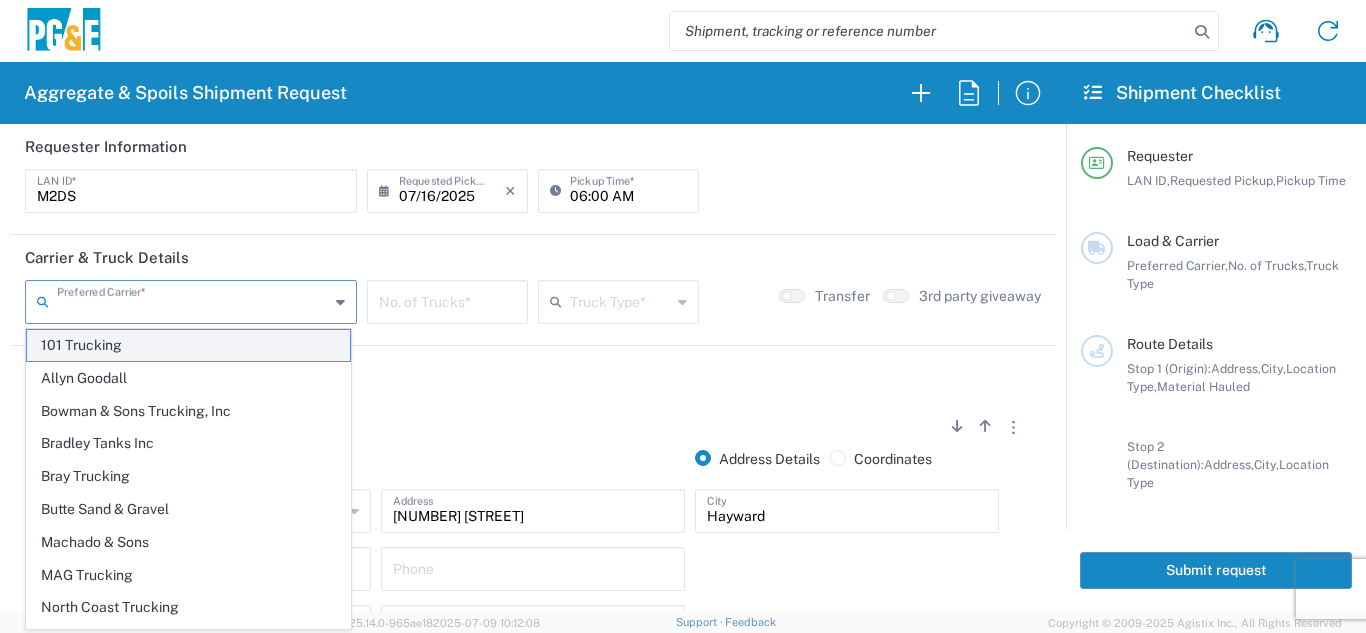 click on "101 Trucking" 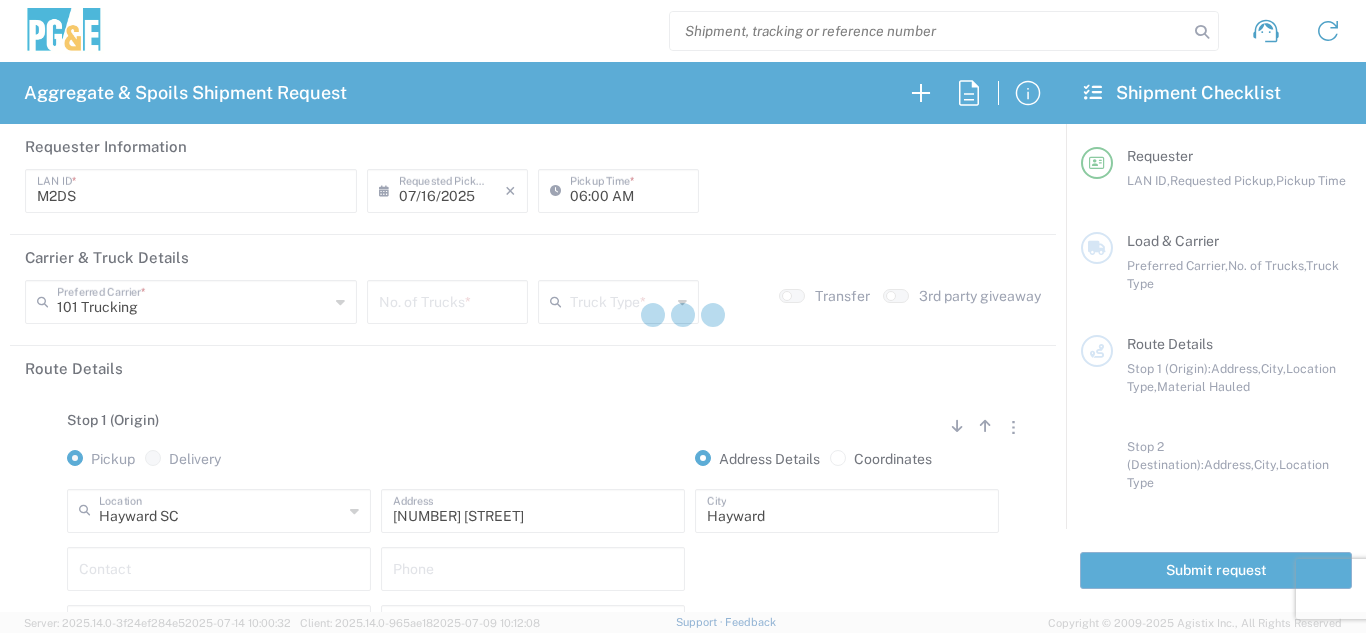 click 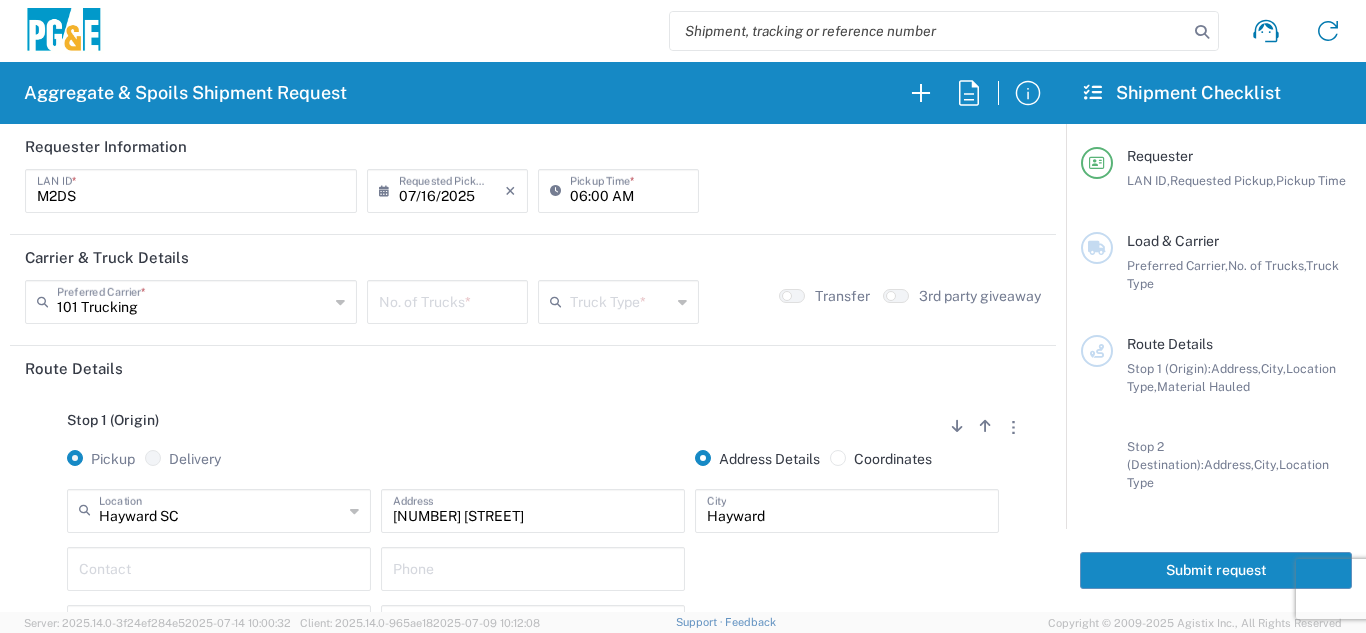 click at bounding box center [447, 300] 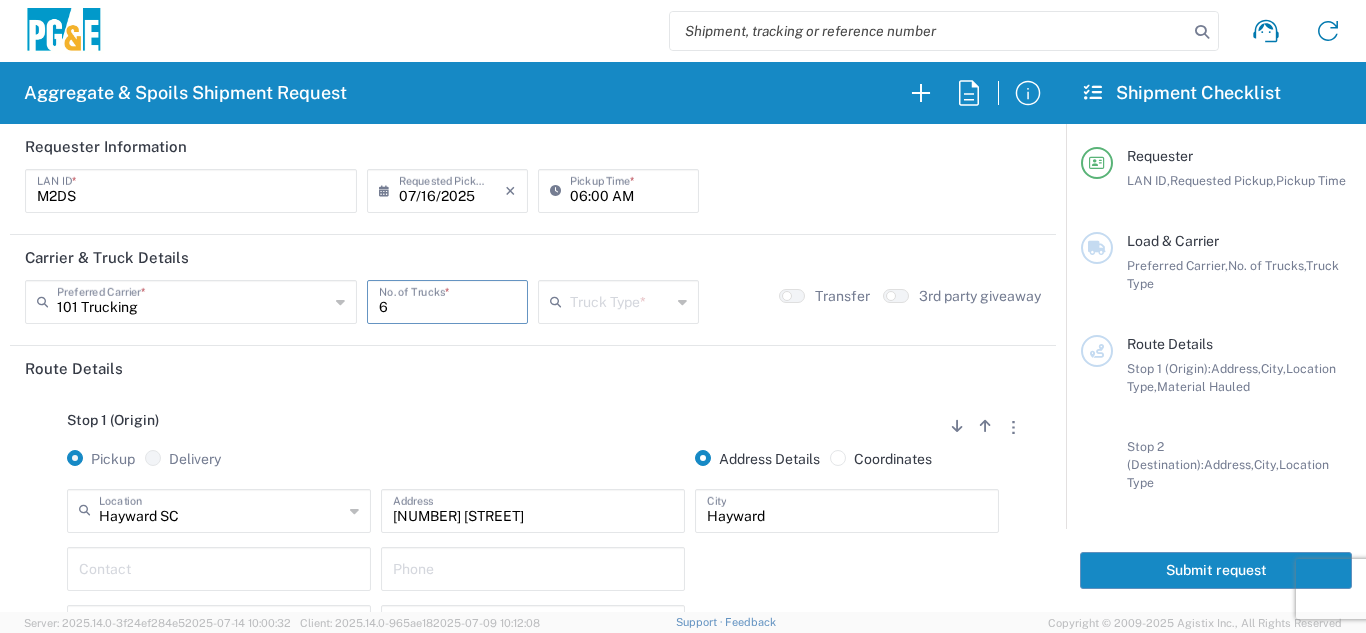 type on "6" 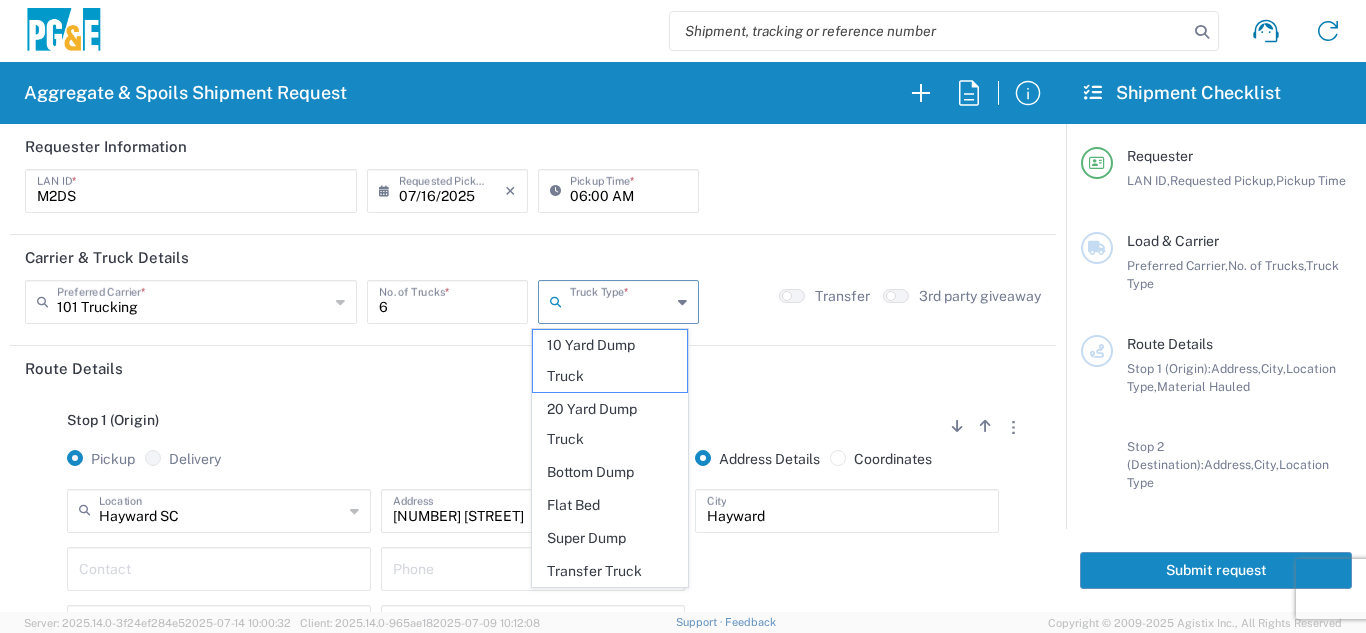 click at bounding box center (620, 300) 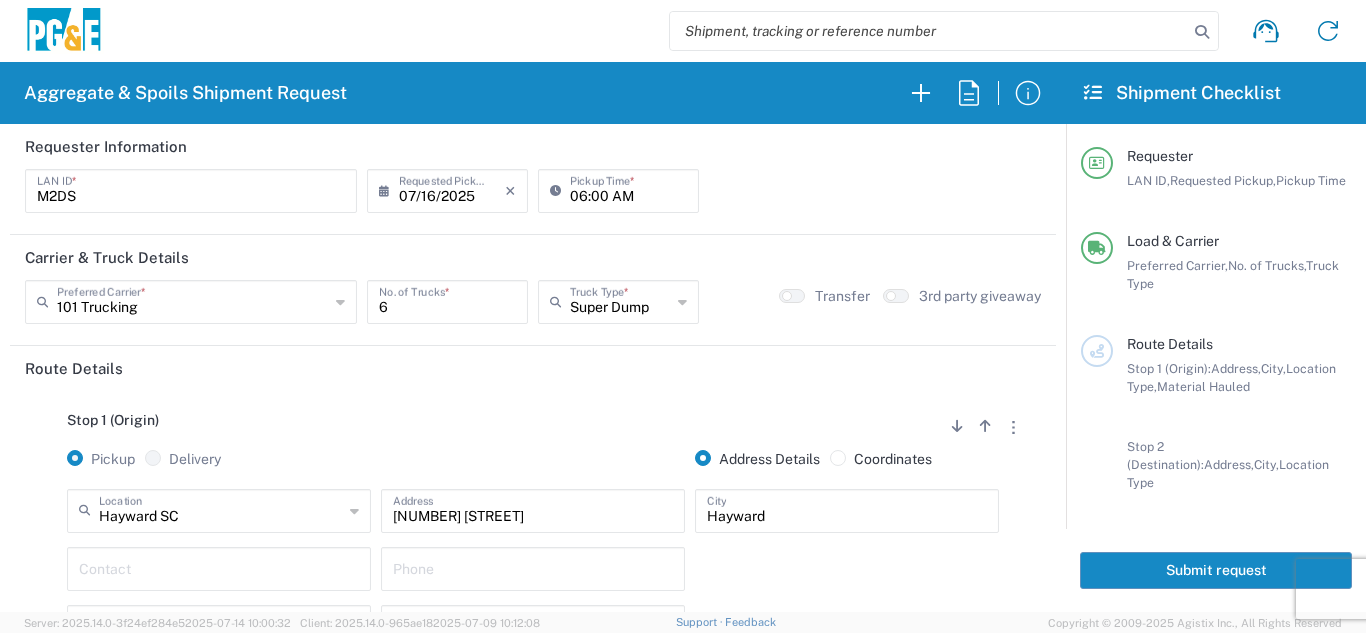 click on "Route Details" 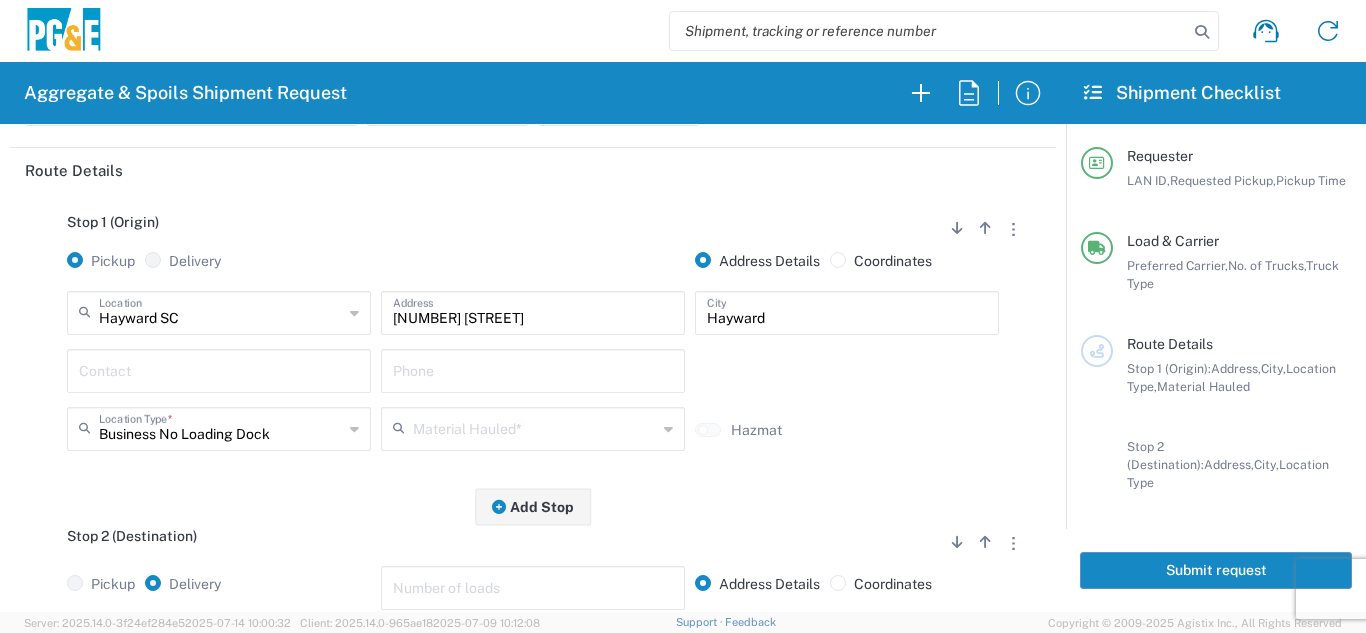 scroll, scrollTop: 200, scrollLeft: 0, axis: vertical 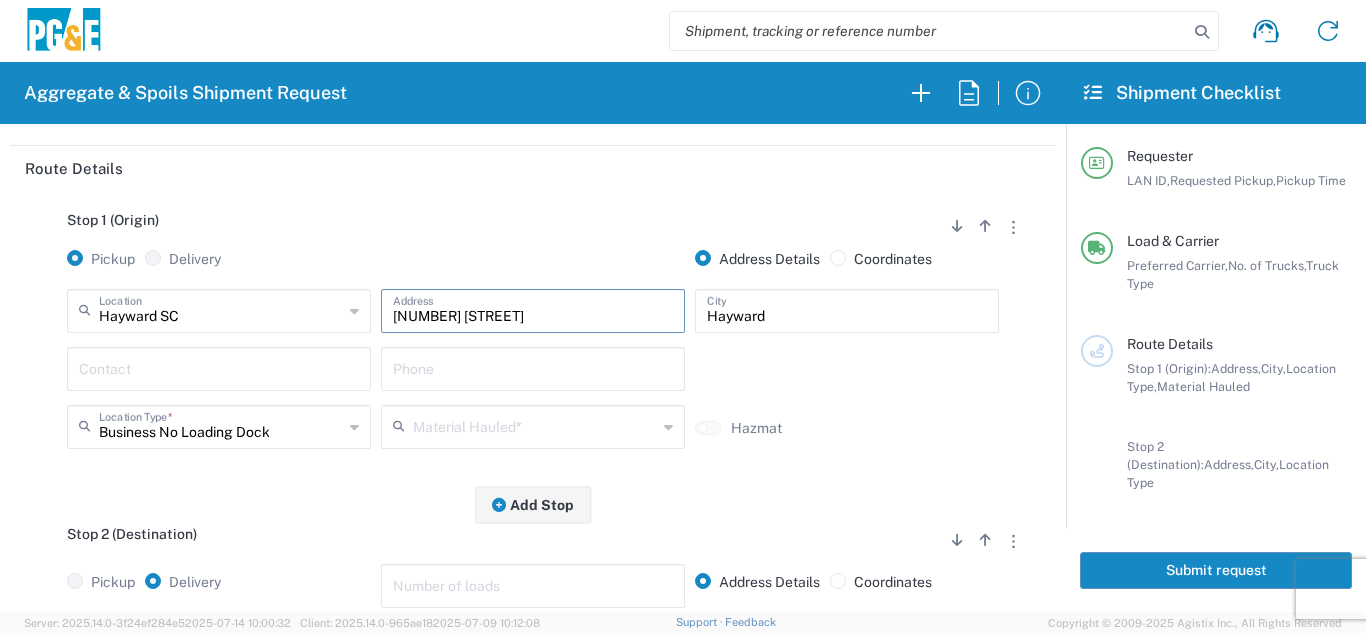 drag, startPoint x: 568, startPoint y: 316, endPoint x: 351, endPoint y: 315, distance: 217.0023 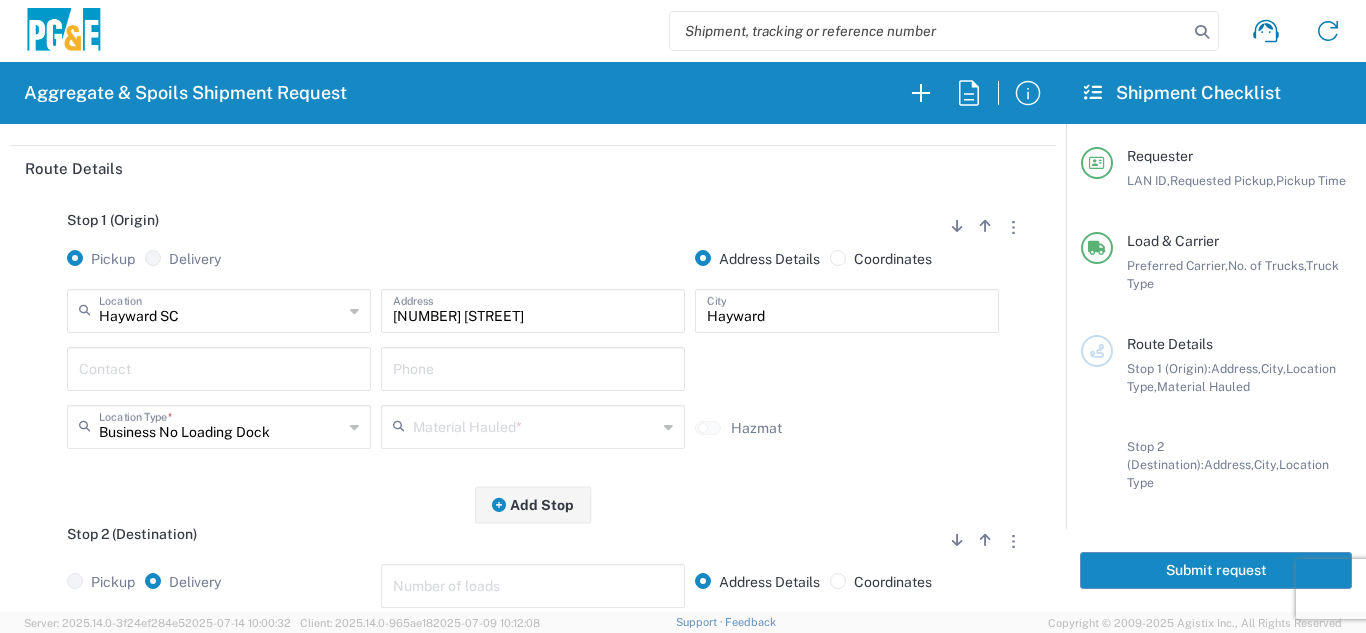 click on "[NUMBER] [STREET]" at bounding box center (533, 309) 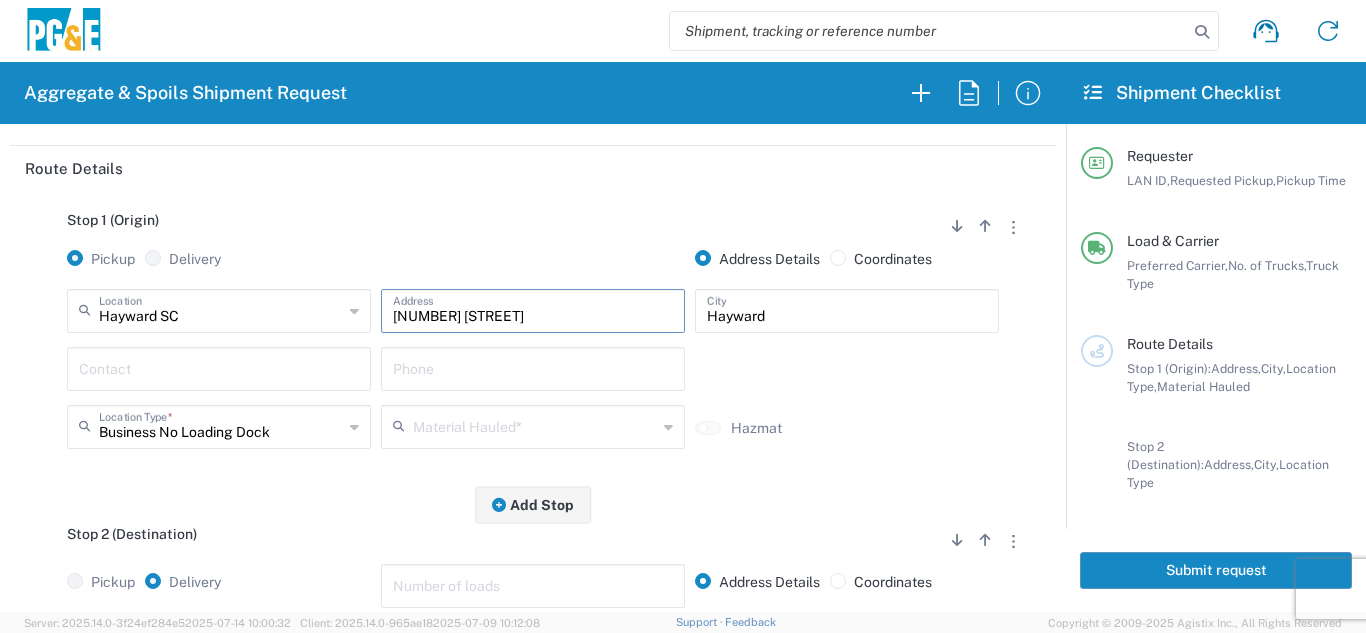 drag, startPoint x: 545, startPoint y: 319, endPoint x: 415, endPoint y: 298, distance: 131.68523 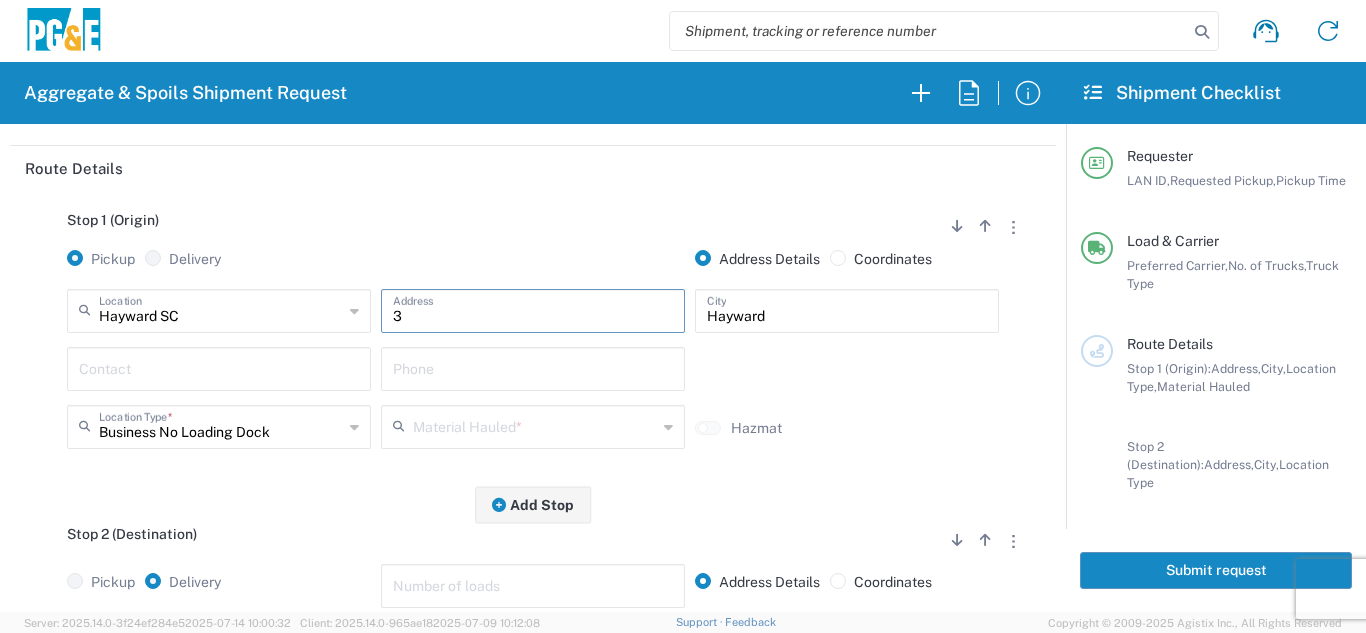 type 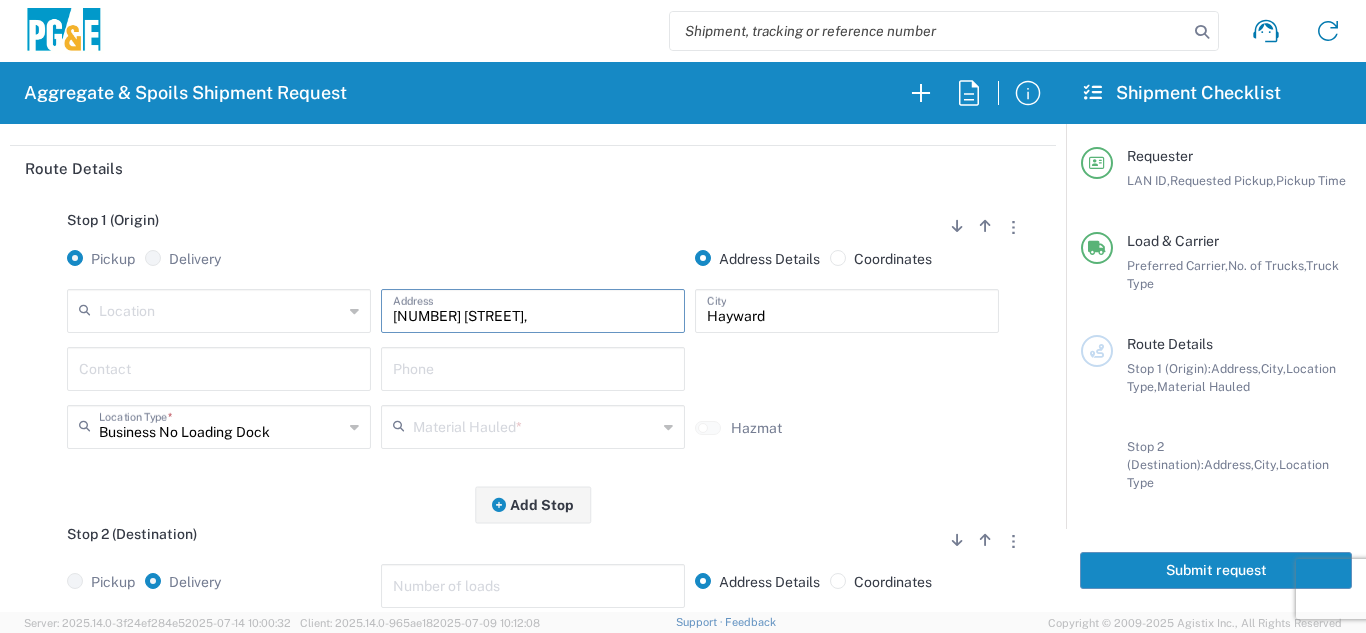 type on "[NUMBER] [STREET]," 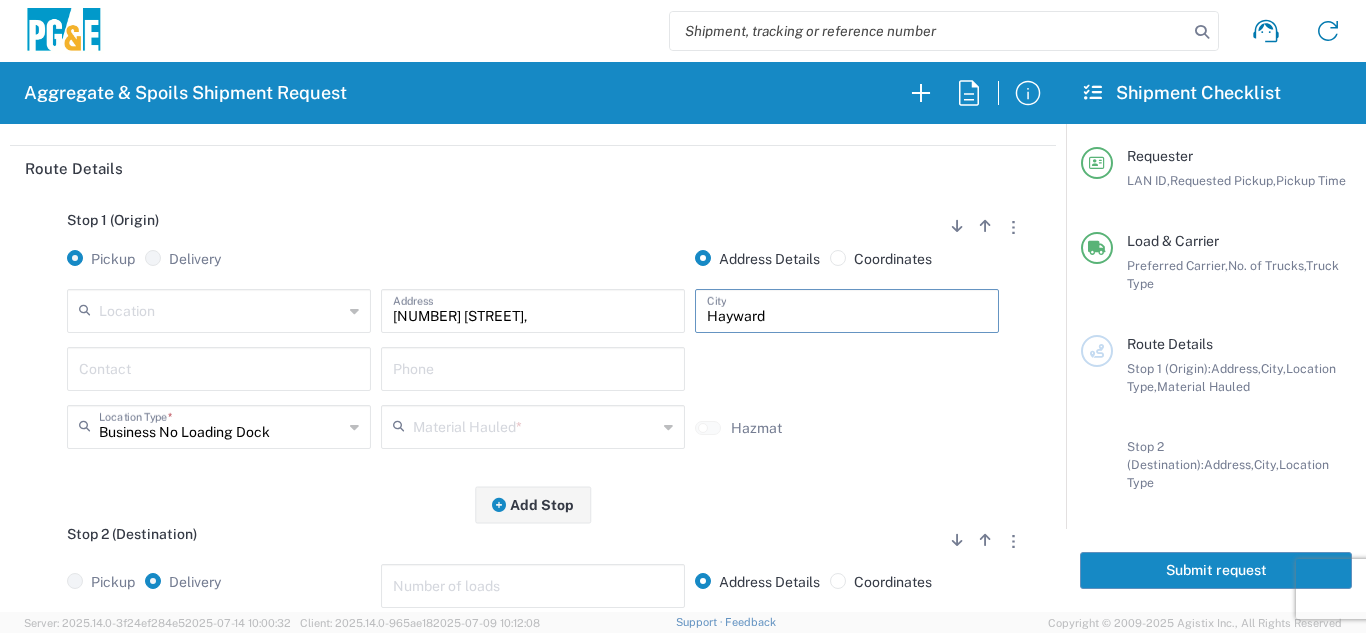 drag, startPoint x: 741, startPoint y: 314, endPoint x: 629, endPoint y: 305, distance: 112.36102 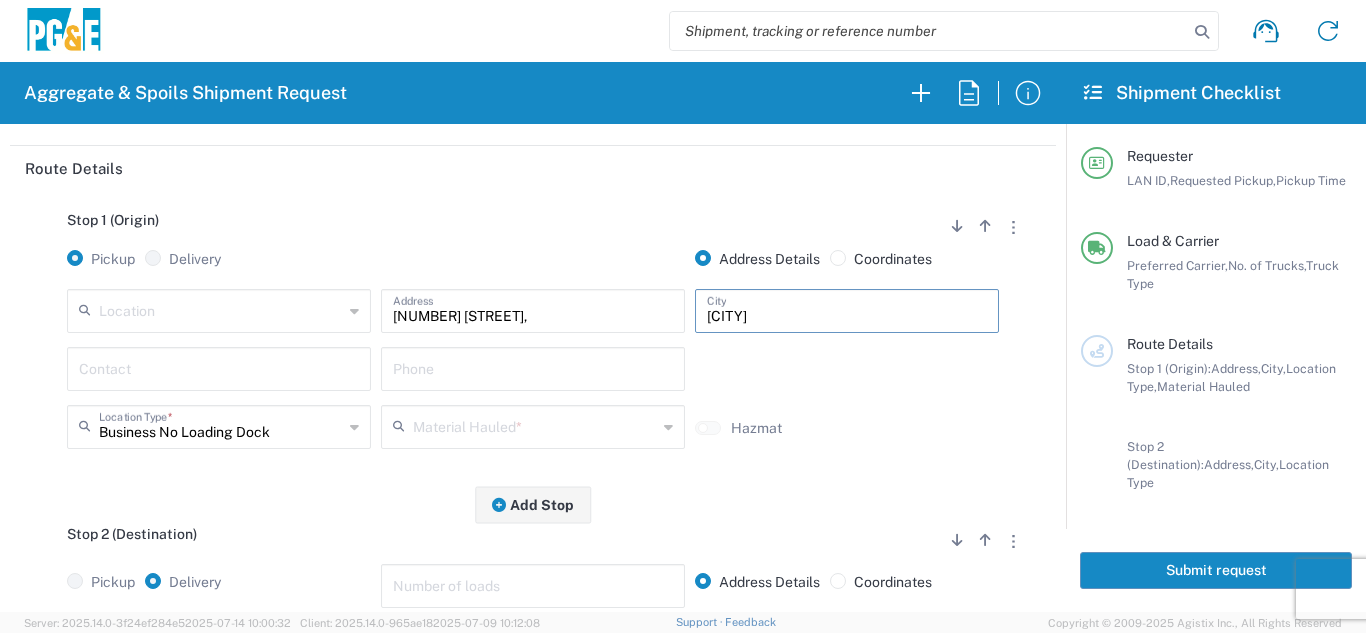 type on "[CITY]" 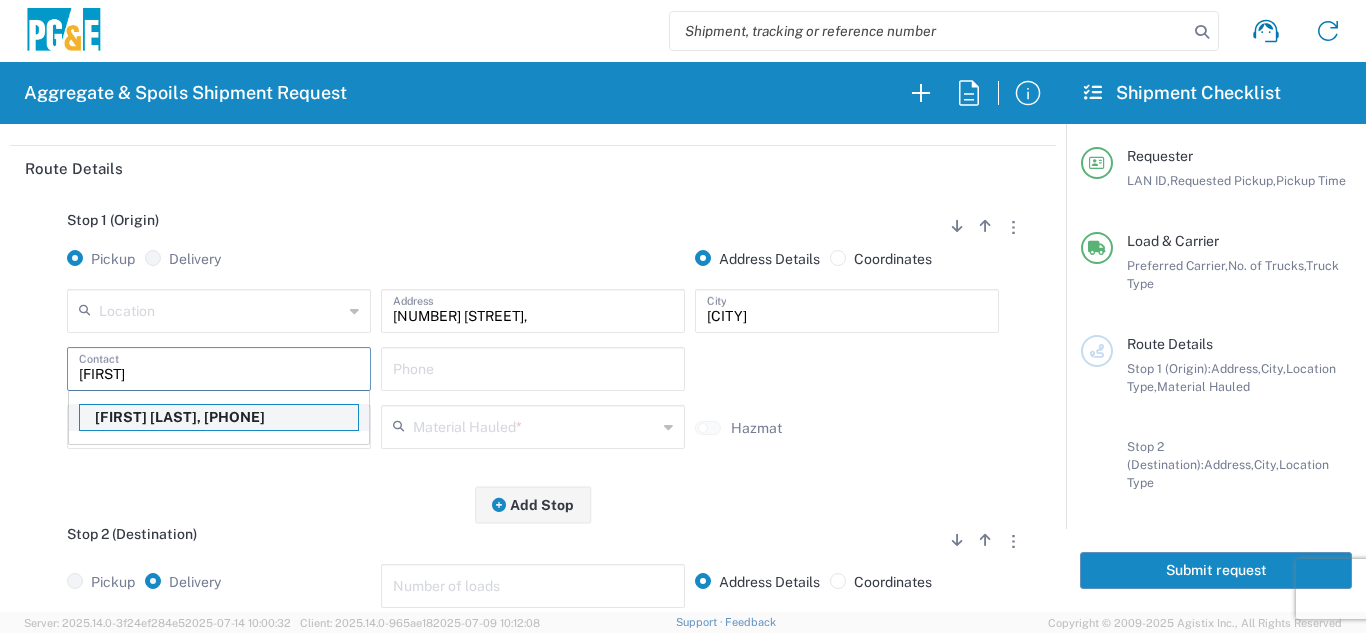 click on "[FIRST] [LAST], [PHONE]" at bounding box center (219, 417) 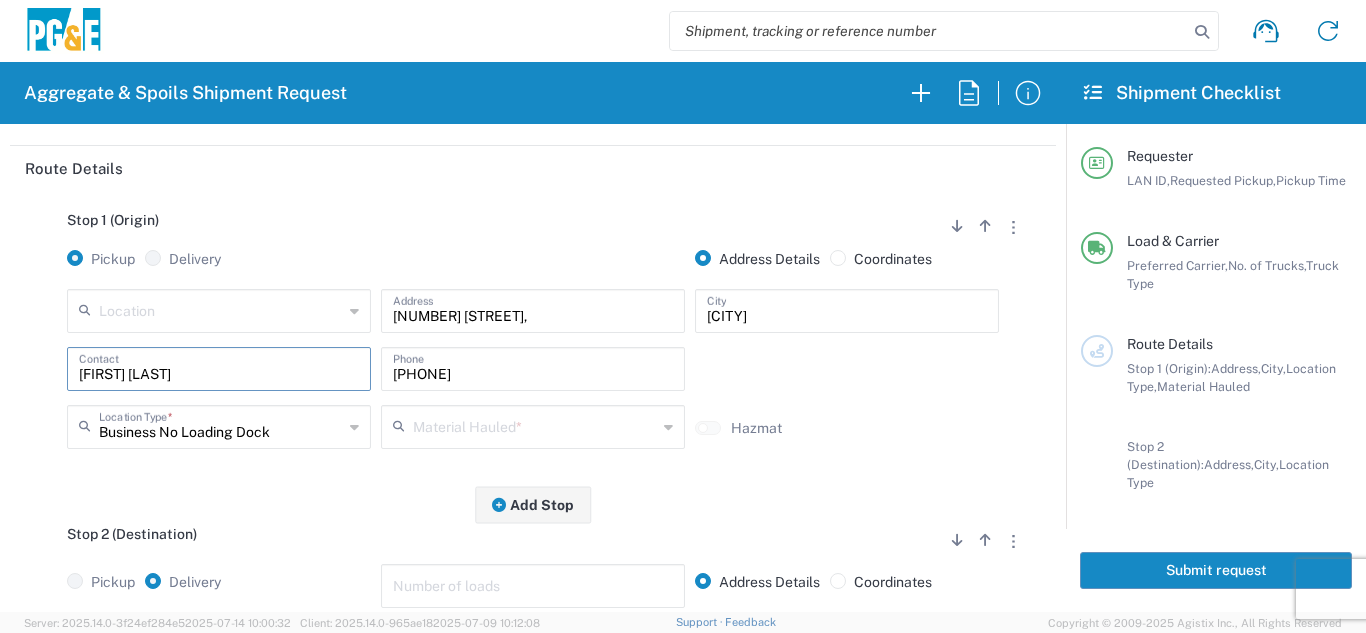 click at bounding box center [535, 425] 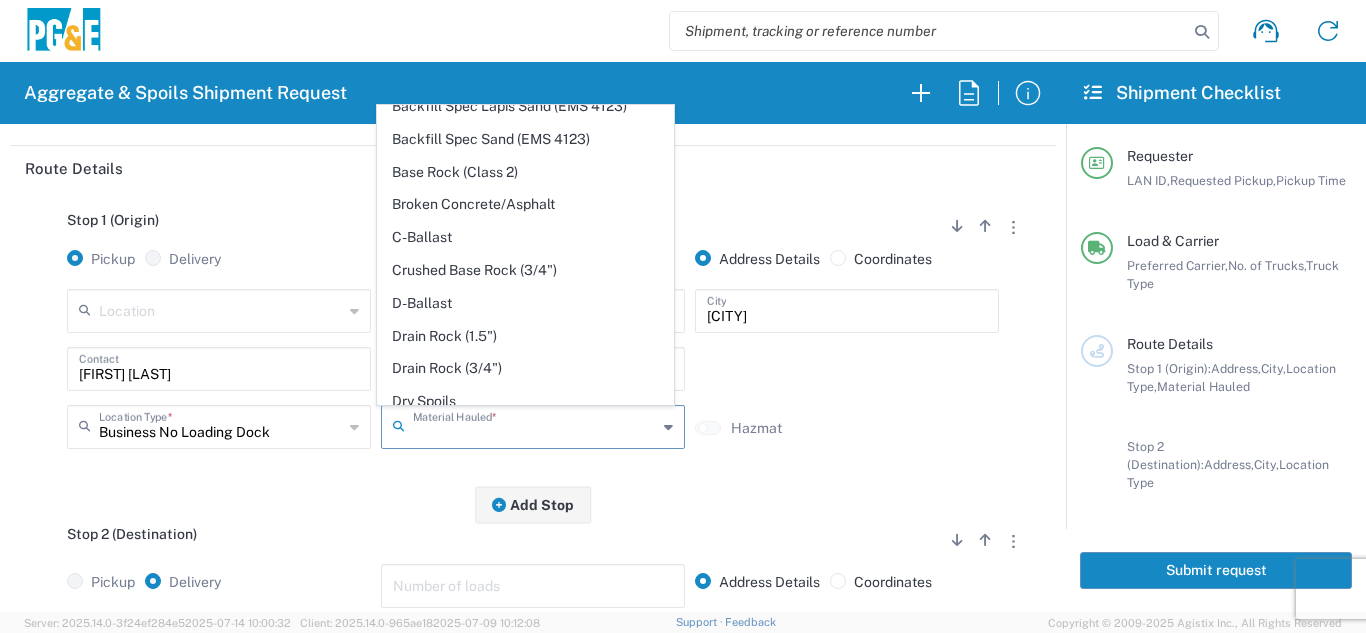 scroll, scrollTop: 356, scrollLeft: 0, axis: vertical 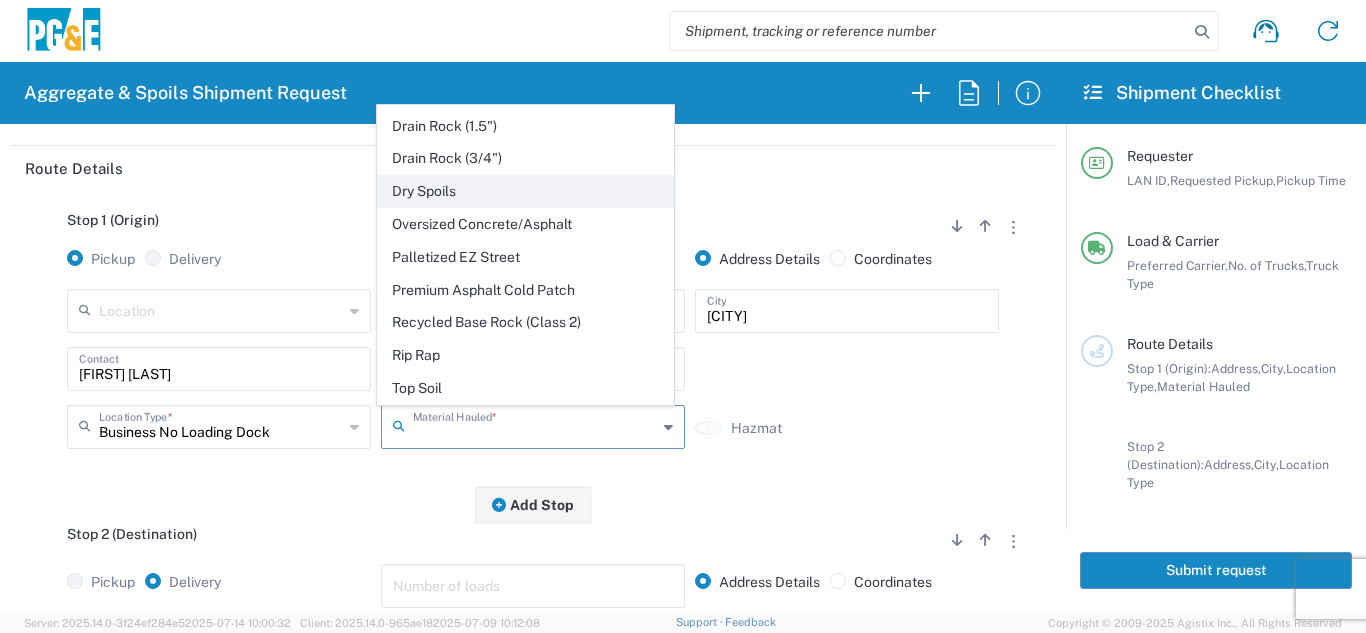 click on "Dry Spoils" 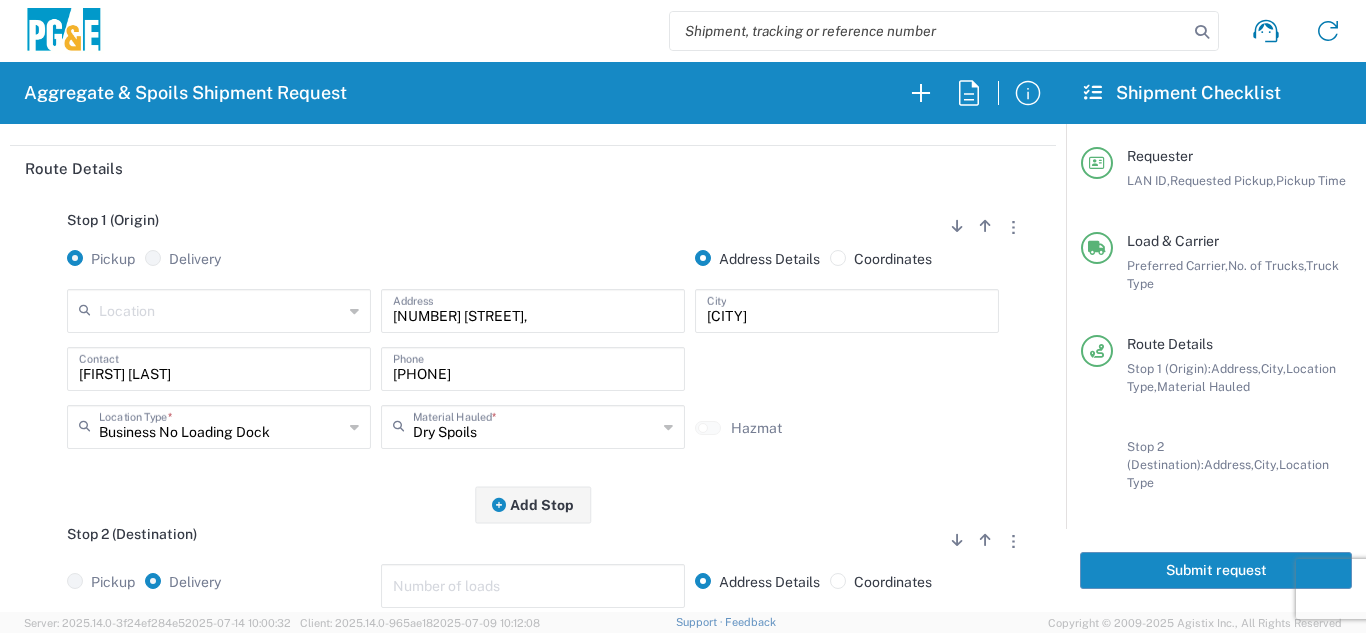 click on "Stop 1 (Origin) Add Stop Above Add Stop Below Remove Stop Pickup Delivery Address Details Coordinates Location [NUMBER] [STREET] - Quarry 7/11 Materials - Chico - Quarry 7/11 Materials - Ridgecrest - Quarry Acampo Airport - Santa Rosa Altamont Landfill - Livermore American Canyon Anderson Landfill - Waste Management Landfill Class II Antioch Building Materials Antioch SC Argent Materials - Oakland - Quarry Auburn Auburn HUB Yard Auburn SC Avenal Regional Landfill Bakersfield SC Bakersfield Sub Bangor Rock Quarry Bear River Aggregates - Meadow Vista - Quarry Best Rock Quarry - Barstow Blue Mountain Minerals - Columbia - Quarry Bodean Bowman & Sons Brisbane Recycling Burney SC Butte Sand & Gravel - Sutter - Quarry Calaveras Materials Inc - Merced - Quarry Canyon Rock Co Inc - Forestville - Quarry Carlotta Cedar Avenue Recycling - Fresno - Quarry Cemex - Antioch - Quarry Cemex - Clayton - Quarry Cemex - Fresno - Quarry * *" 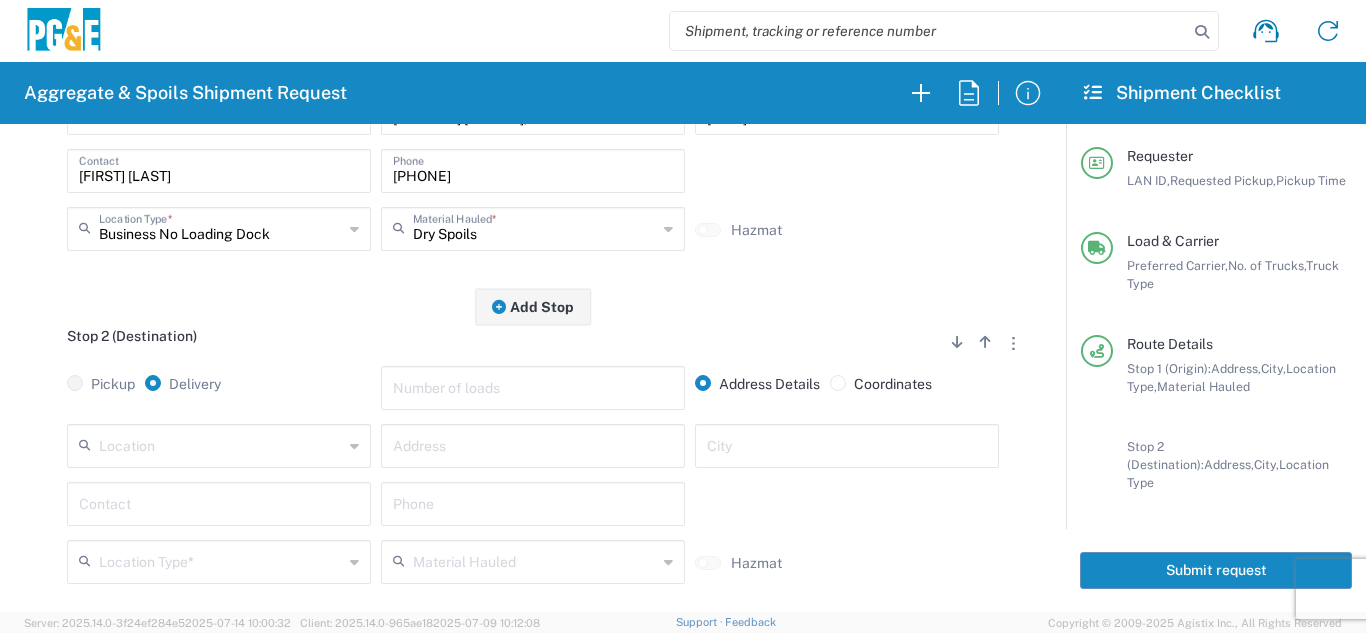 scroll, scrollTop: 500, scrollLeft: 0, axis: vertical 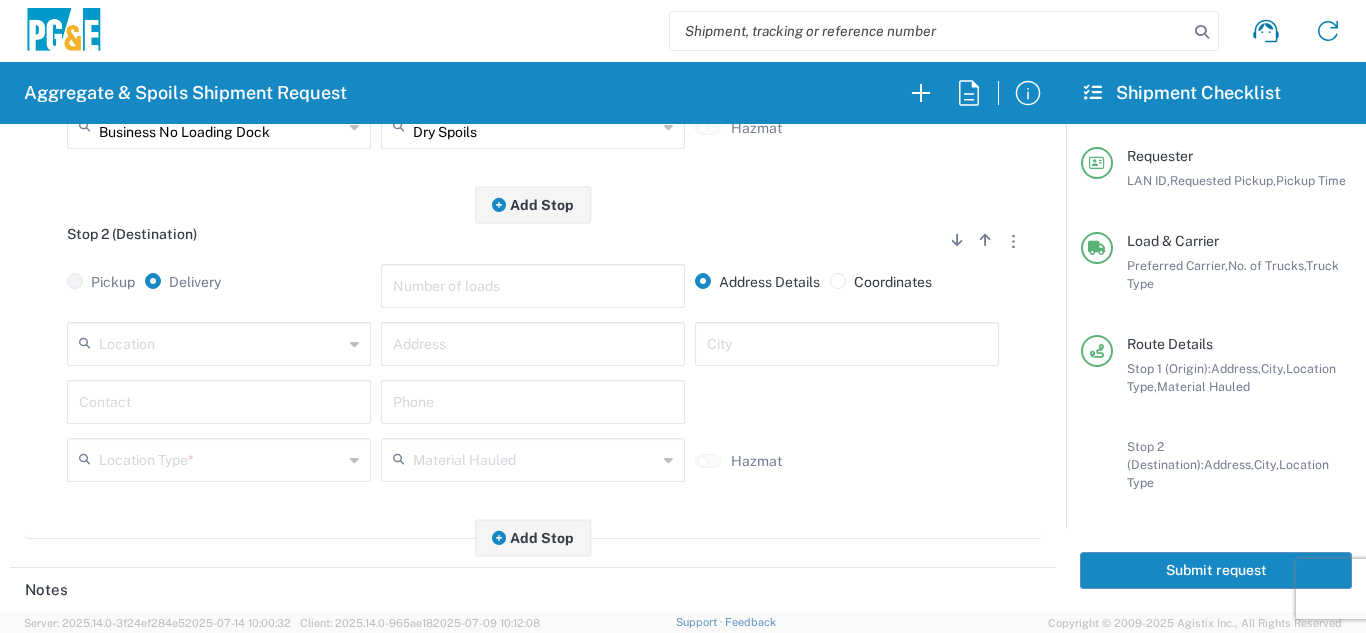 click at bounding box center [221, 342] 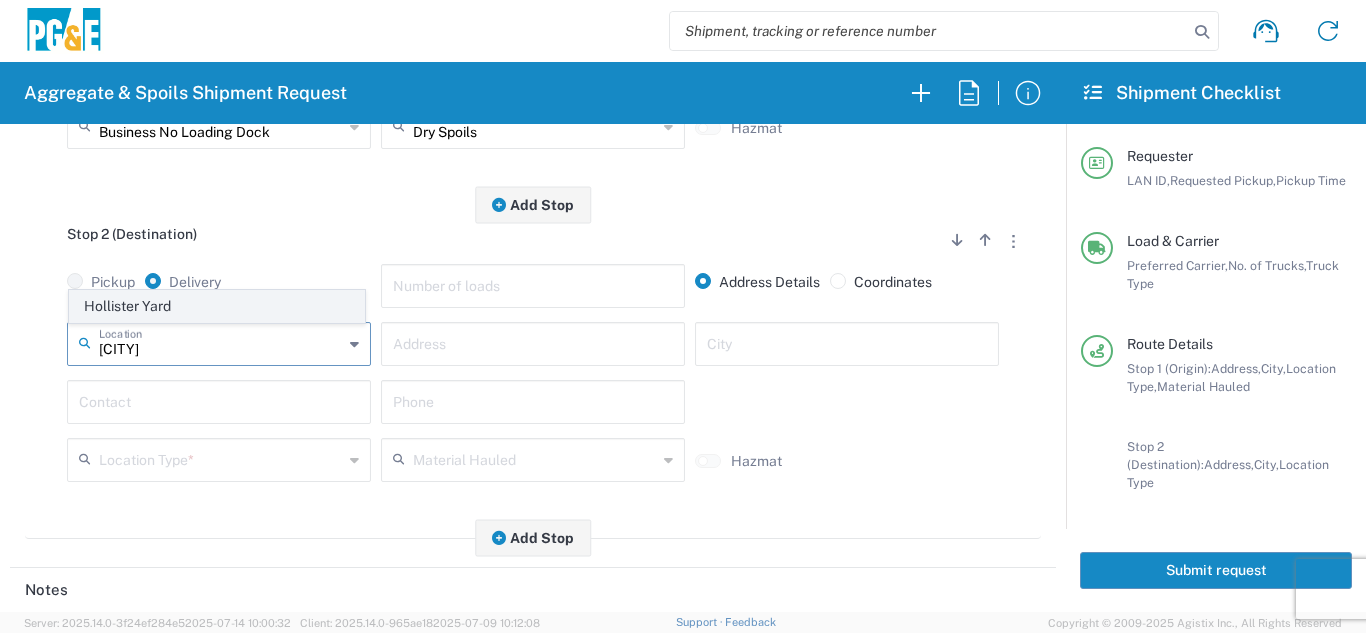 click on "Hollister Yard" 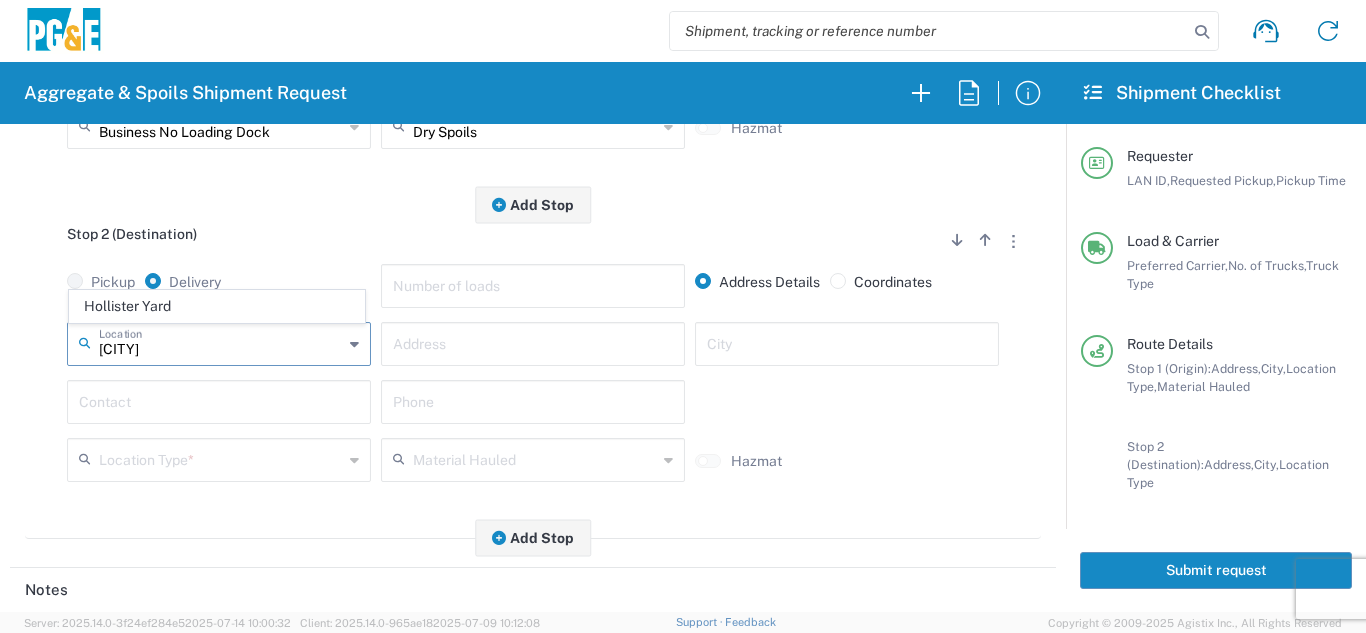 type on "Hollister Yard" 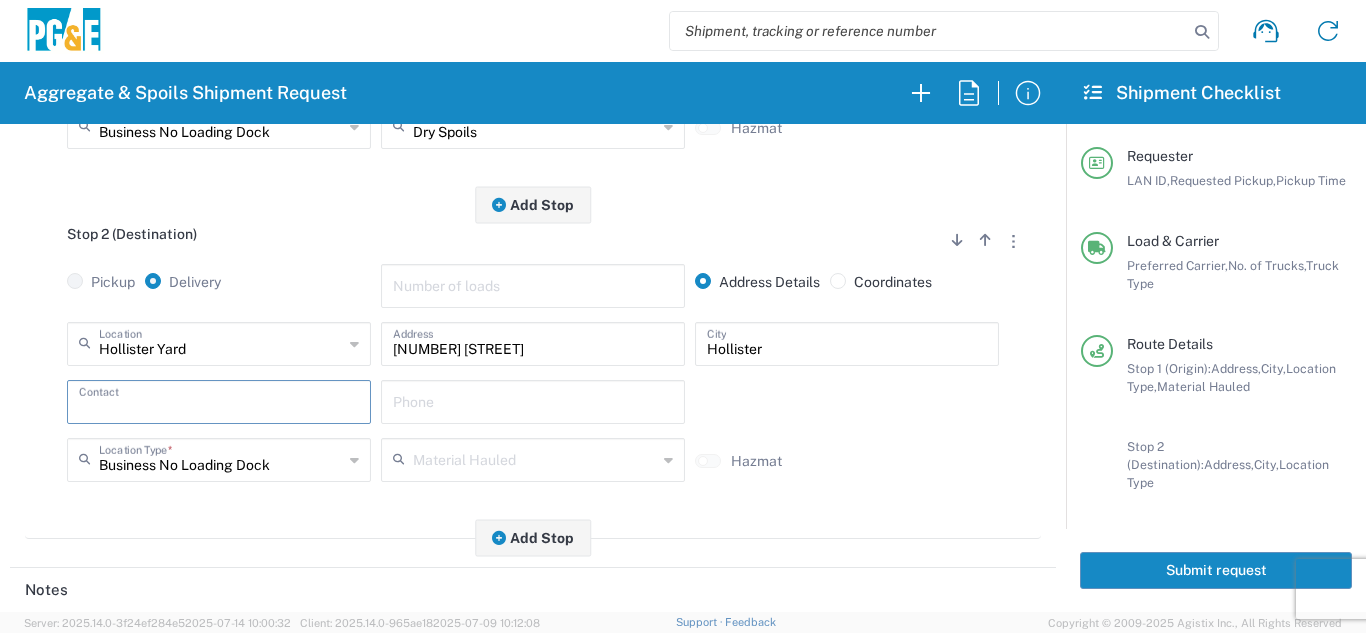 click at bounding box center (219, 400) 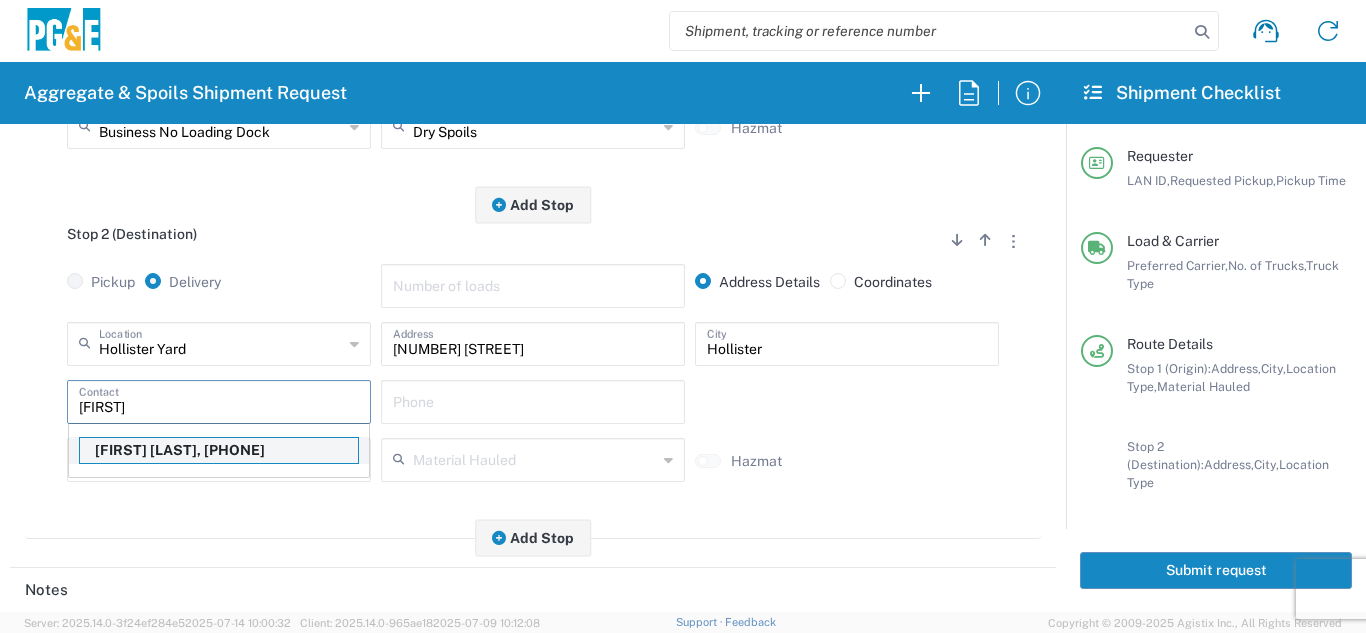 click on "[FIRST] [LAST], [PHONE]" at bounding box center [219, 450] 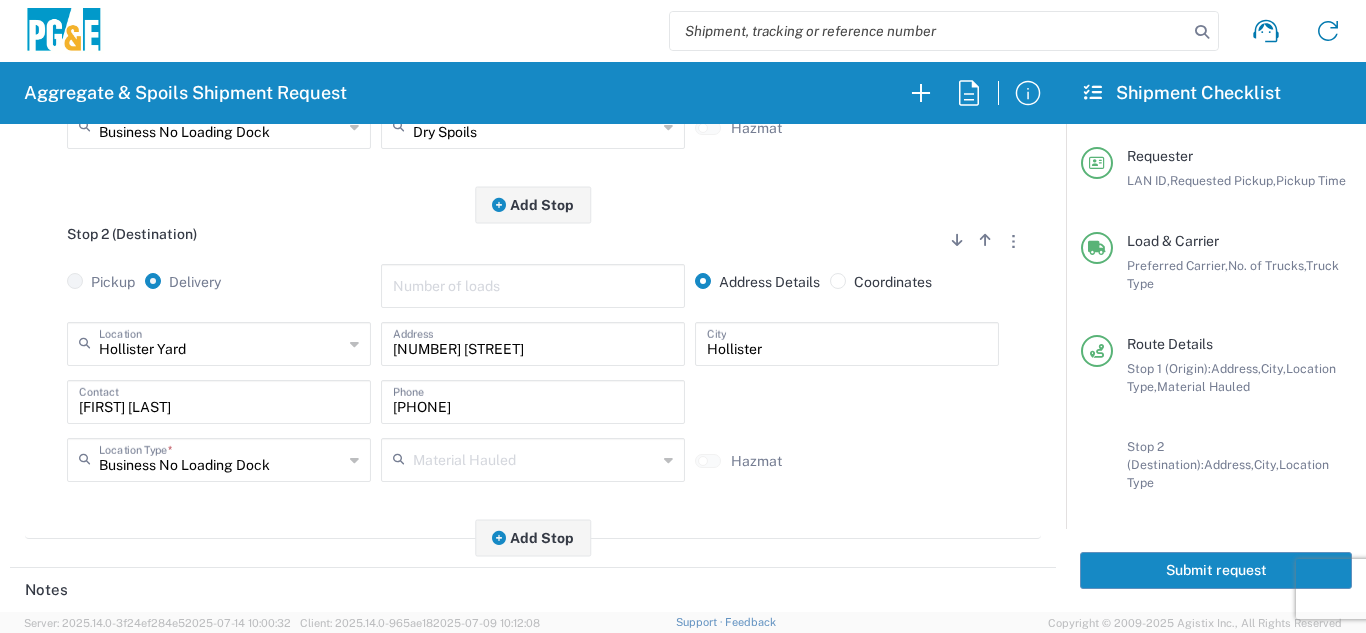 click on "Stop 2 (Destination) Add Stop Above Add Stop Below Remove Stop Pickup Delivery Number of loads Address Details Coordinates Hollister Yard Location Hollister Yard [NUMBER] [STREET] - Quarry 7/11 Materials - Chico - Quarry 7/11 Materials - Ridgecrest - Quarry Acampo Airport - Santa Rosa Altamont Landfill - Livermore American Canyon Anderson Landfill - Waste Management Landfill Class II Antioch Building Materials Antioch SC Argent Materials - Oakland - Quarry Auburn Auburn HUB Yard Auburn SC Avenal Regional Landfill Bakersfield SC Bakersfield Sub Bangor Rock Quarry Bear River Aggregates - Meadow Vista - Quarry Best Rock Quarry - Barstow Blue Mountain Minerals - Columbia - Quarry Bodean Bowman & Sons Brisbane Recycling Burney SC Butte Sand & Gravel - Sutter - Quarry Calaveras Materials Inc - Merced - Quarry Canyon Rock Co Inc - Forestville - Quarry Carlotta Cedar Avenue Recycling - Fresno - Quarry Cemex - Antioch - Quarry Cemex - Clovis - Quarry" 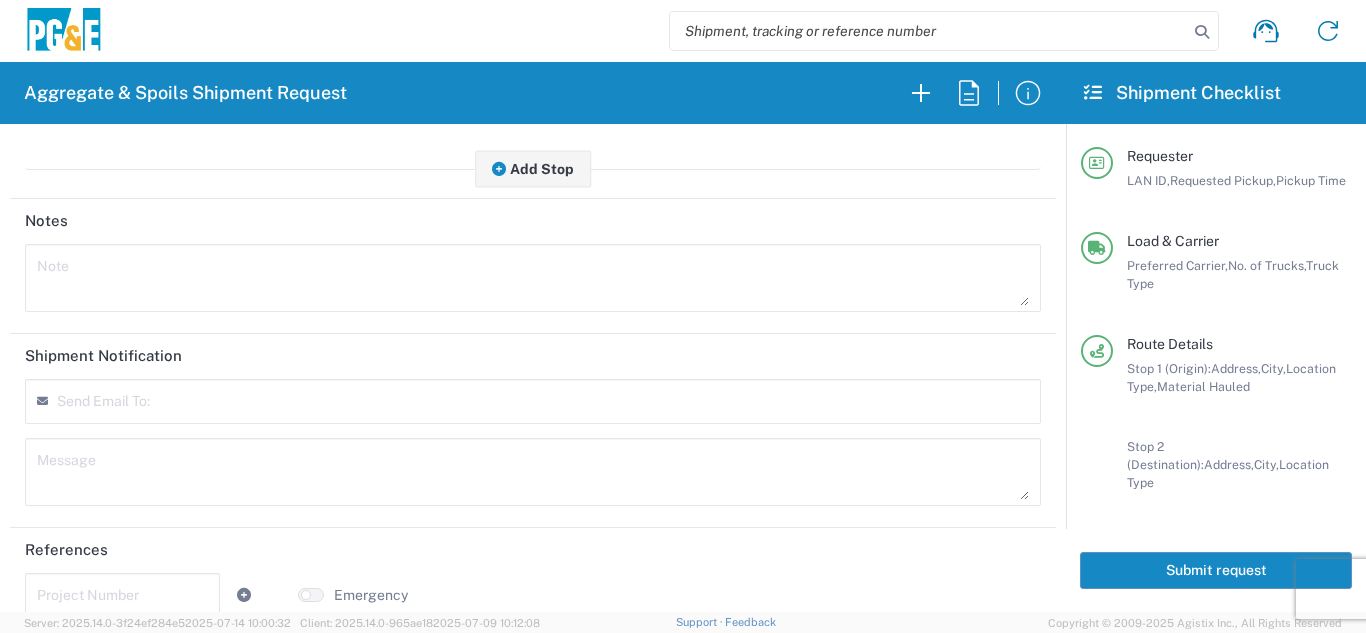 scroll, scrollTop: 898, scrollLeft: 0, axis: vertical 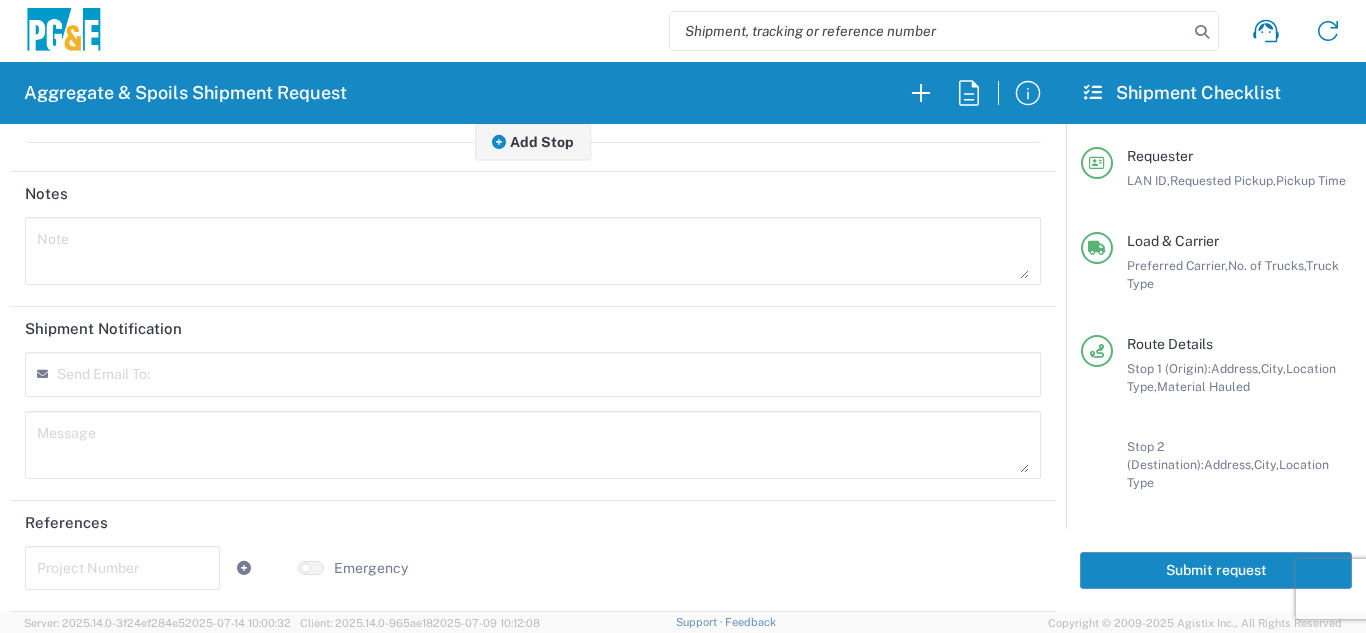 click at bounding box center (122, 566) 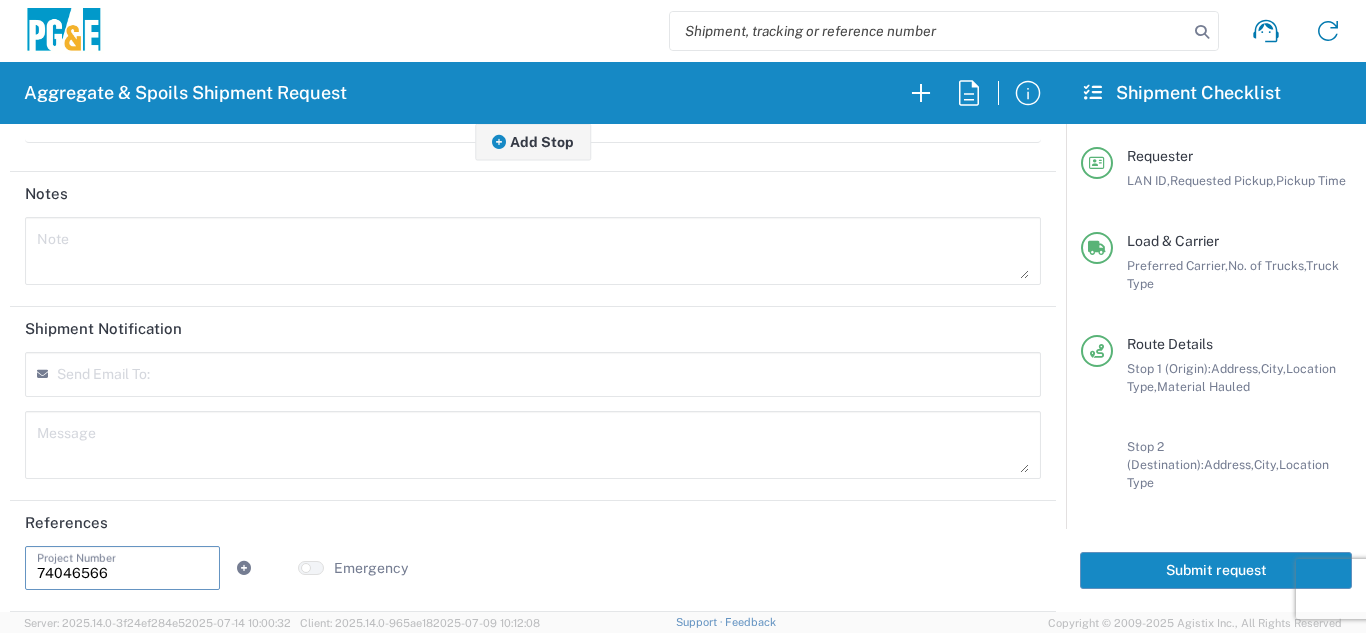 type on "74046566" 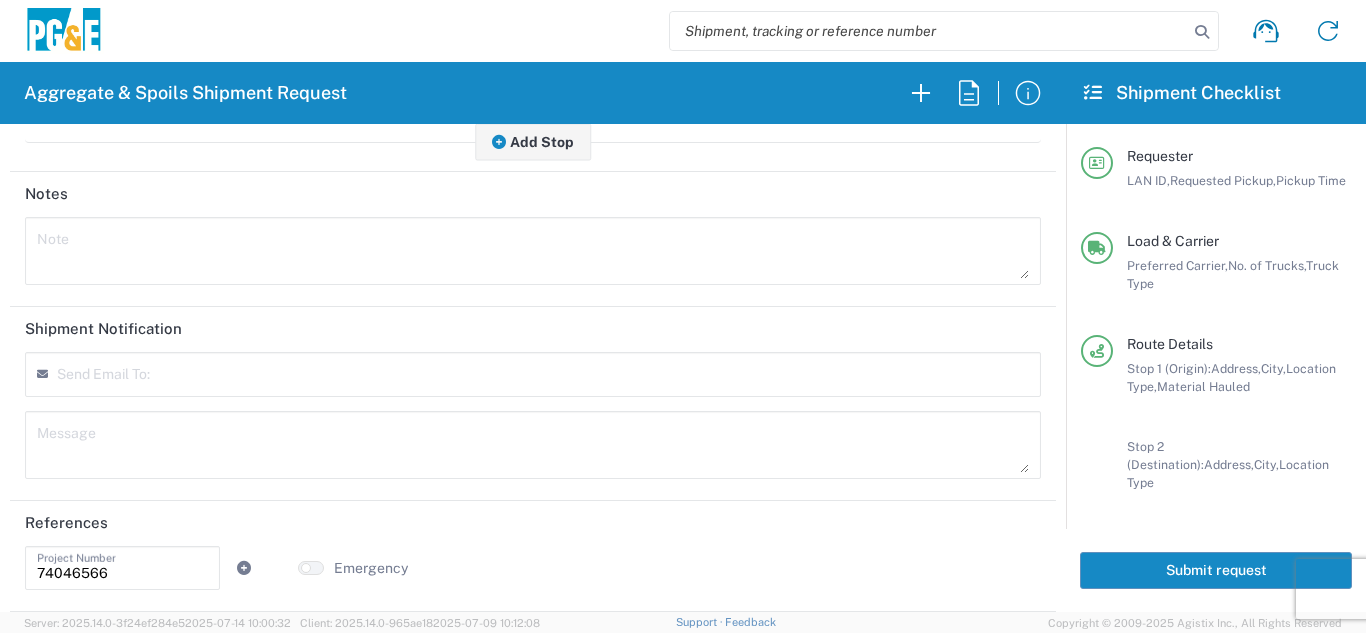 click on "Message" 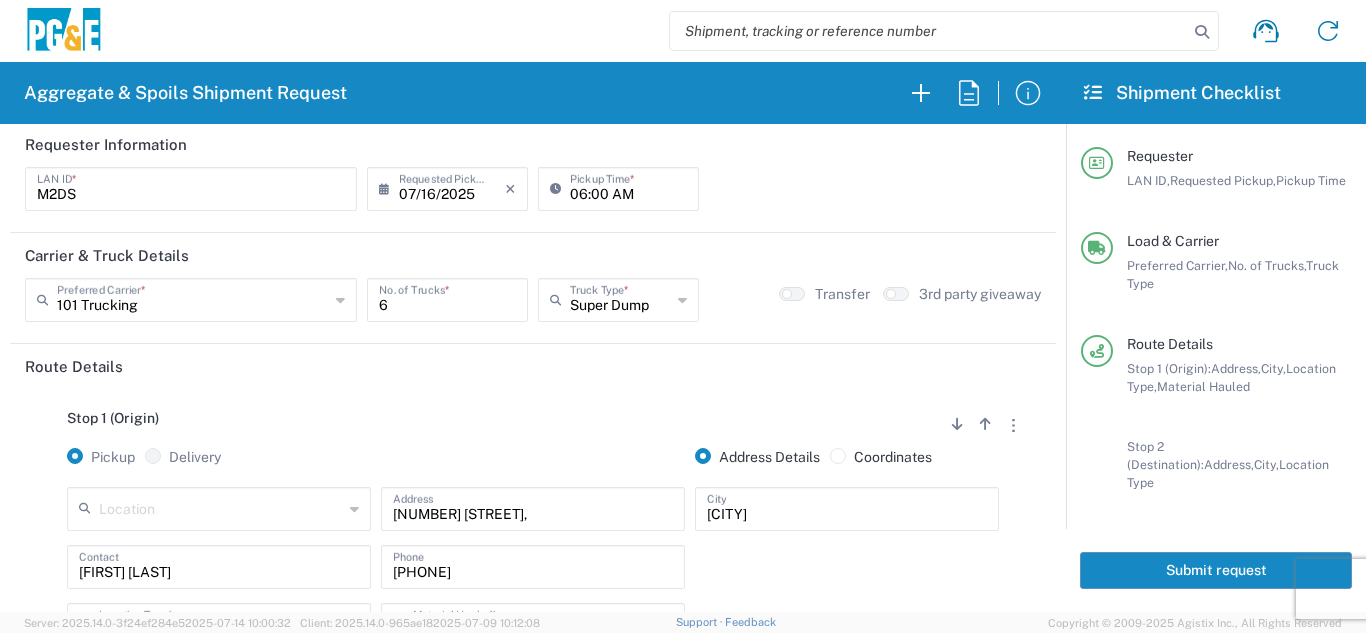 scroll, scrollTop: 0, scrollLeft: 0, axis: both 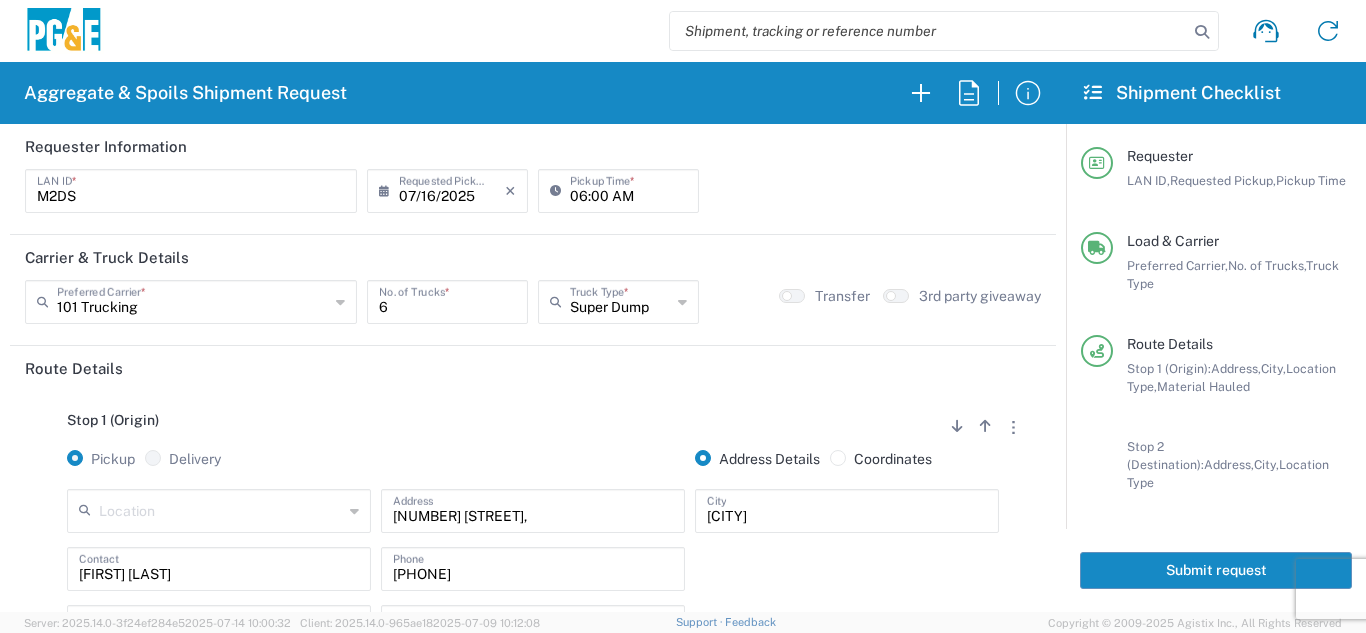 drag, startPoint x: 782, startPoint y: 298, endPoint x: 766, endPoint y: 309, distance: 19.416489 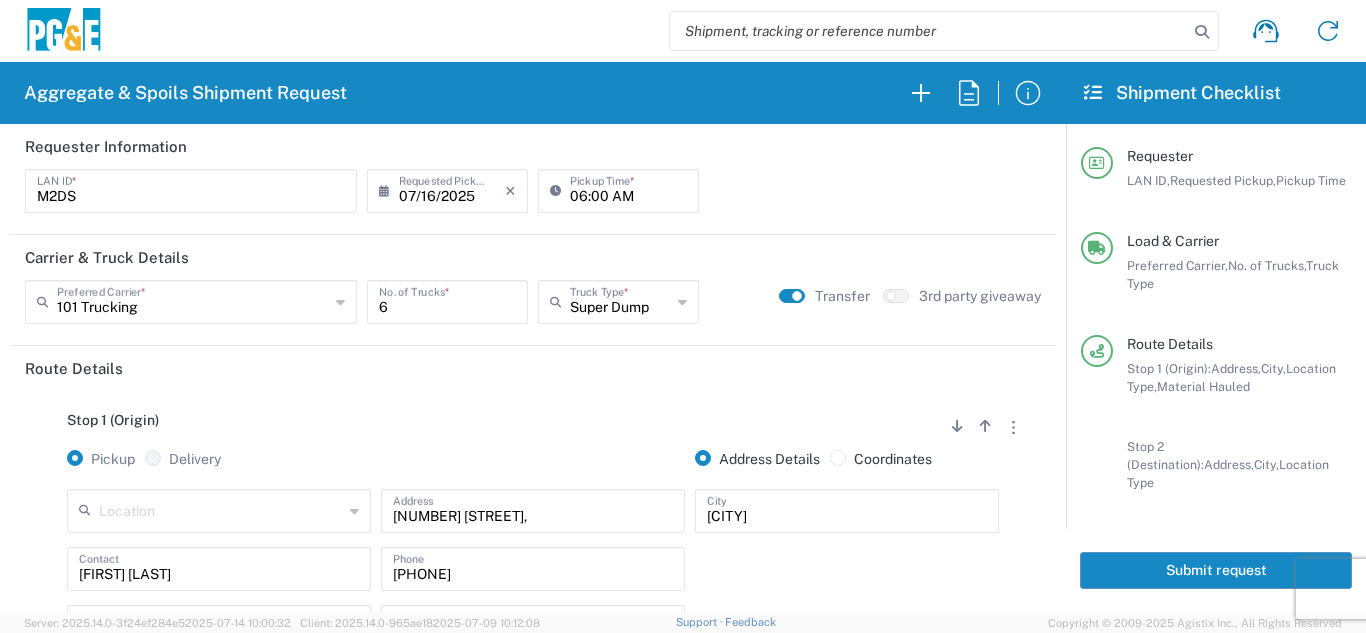 click on "Route Details" 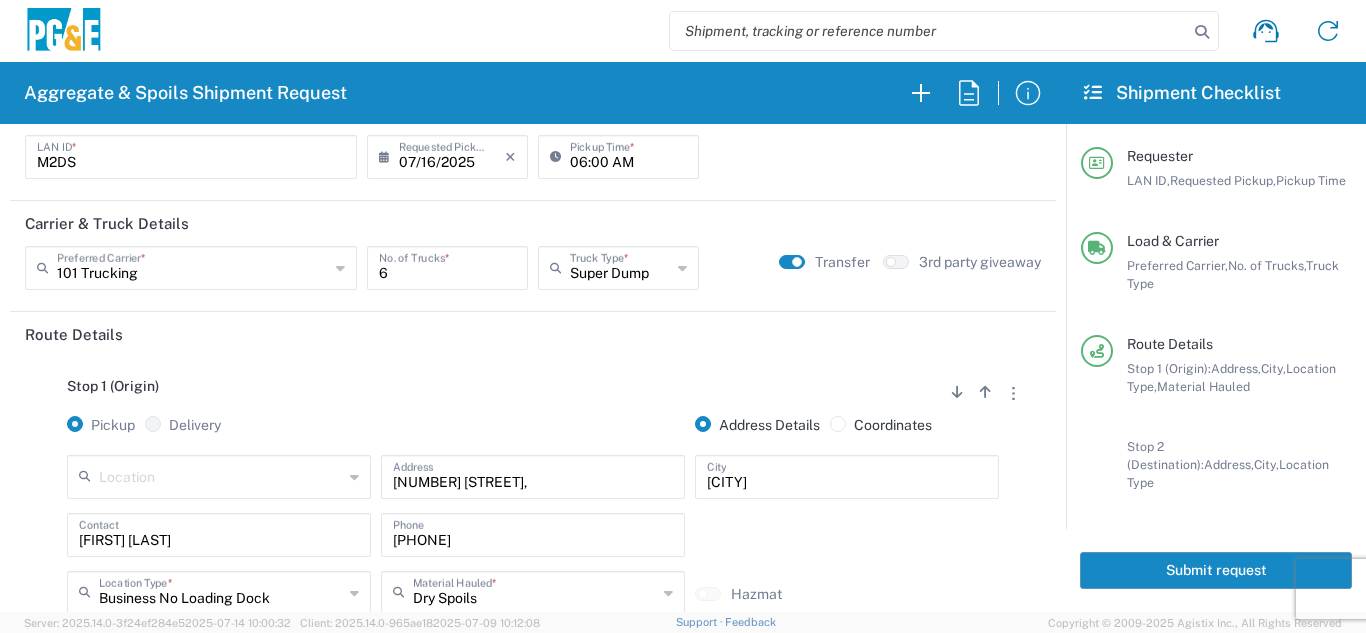 scroll, scrollTop: 0, scrollLeft: 0, axis: both 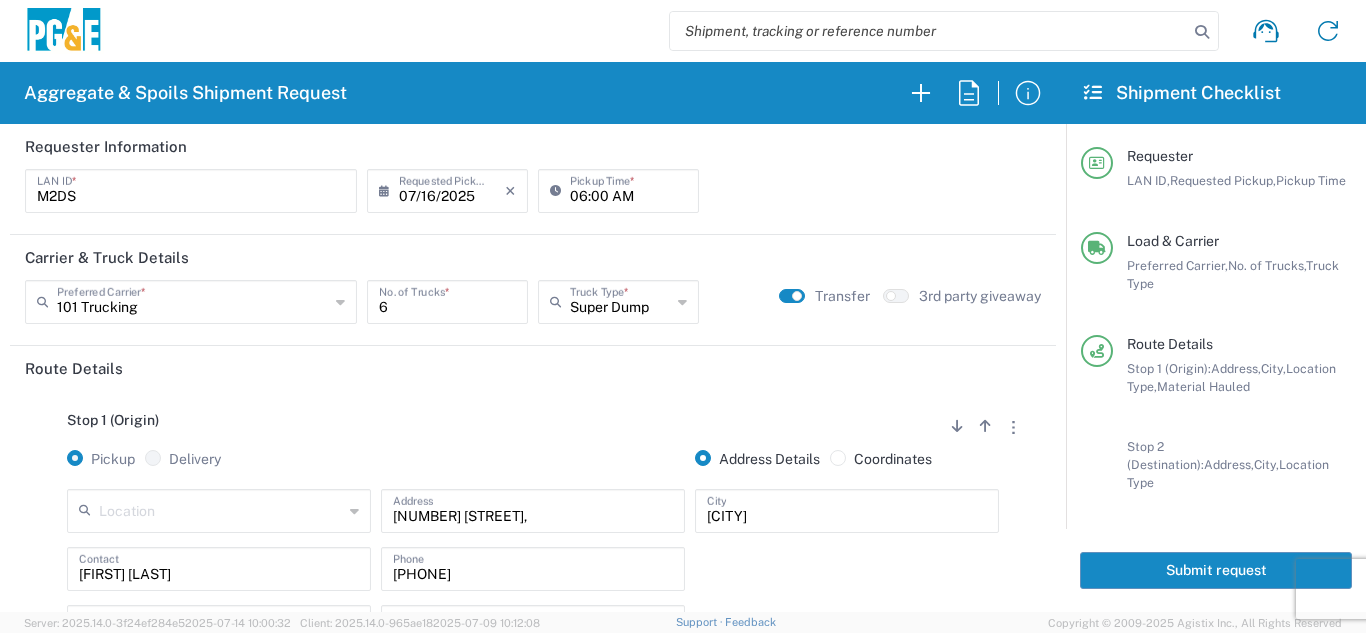 click on "Submit request" 